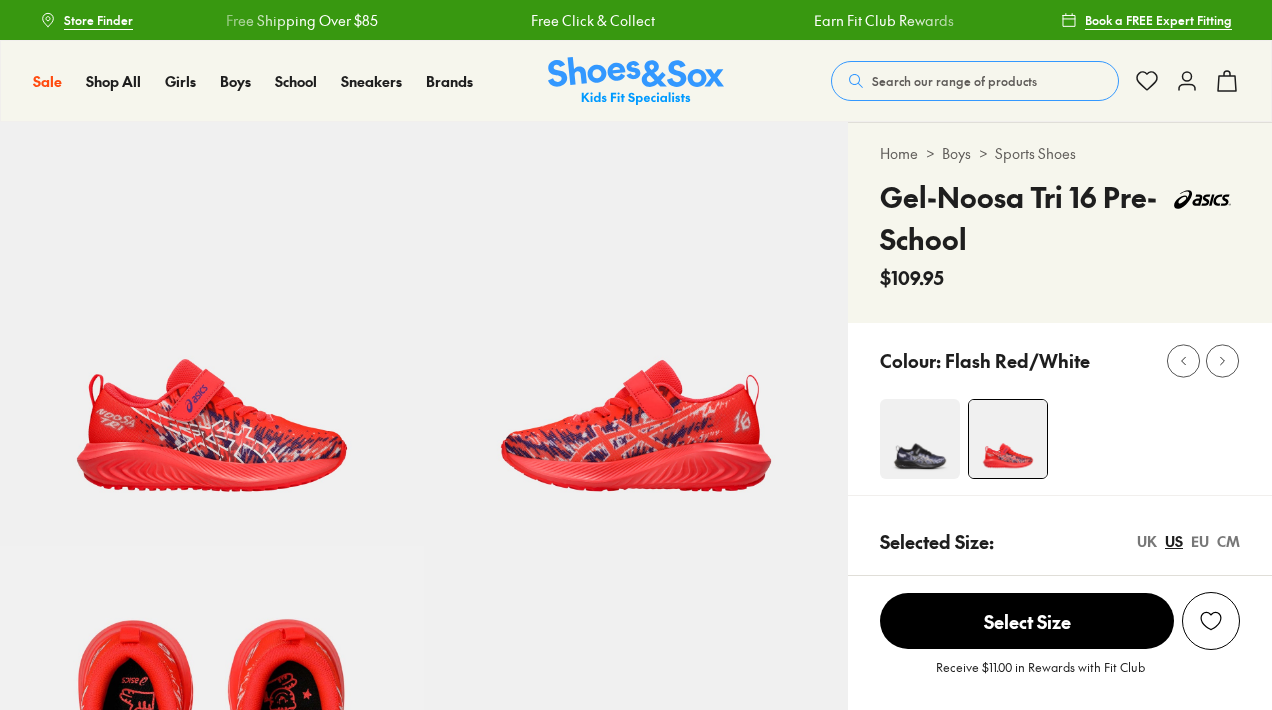 scroll, scrollTop: 0, scrollLeft: 0, axis: both 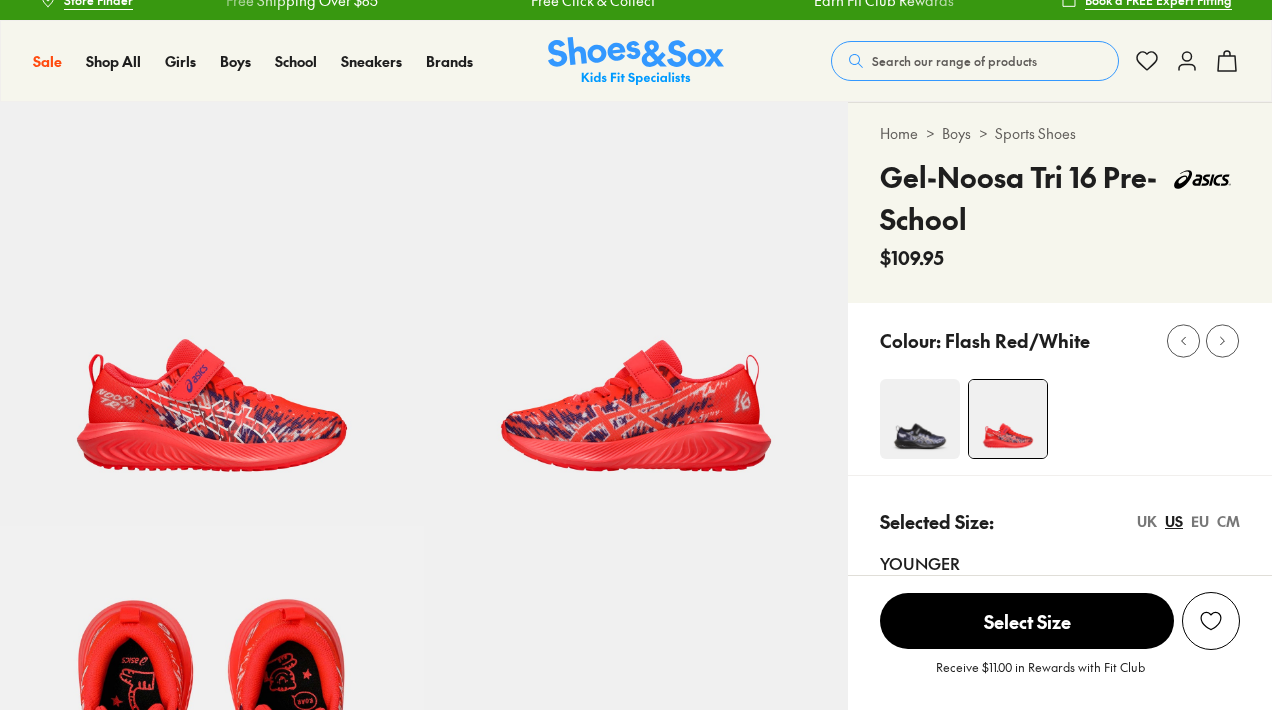 select on "*" 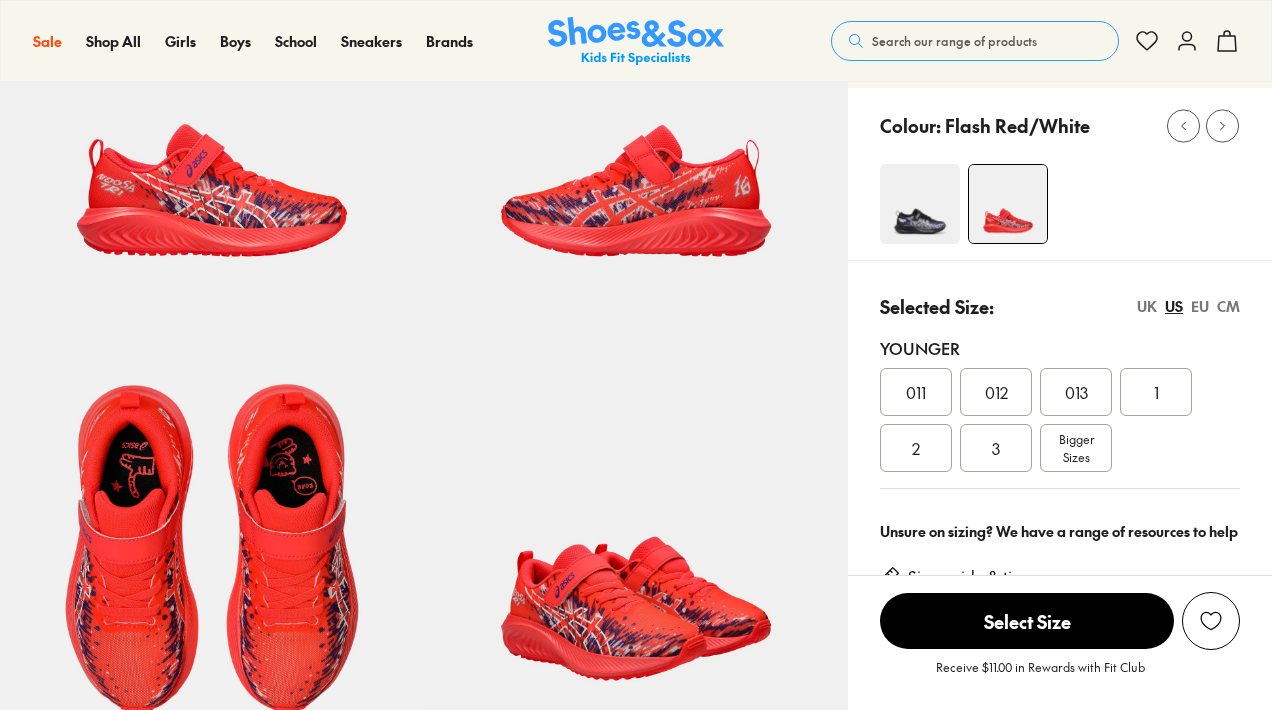 scroll, scrollTop: 249, scrollLeft: 0, axis: vertical 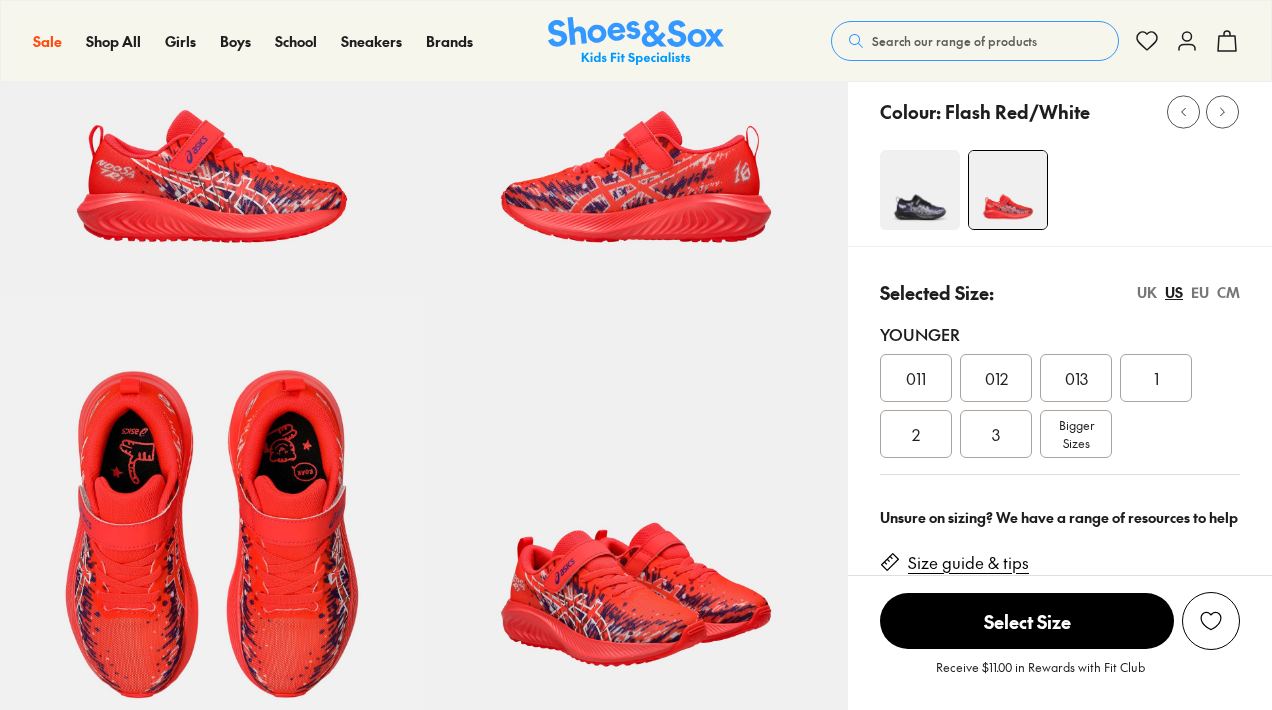 click on "Bigger Sizes" at bounding box center (1076, 434) 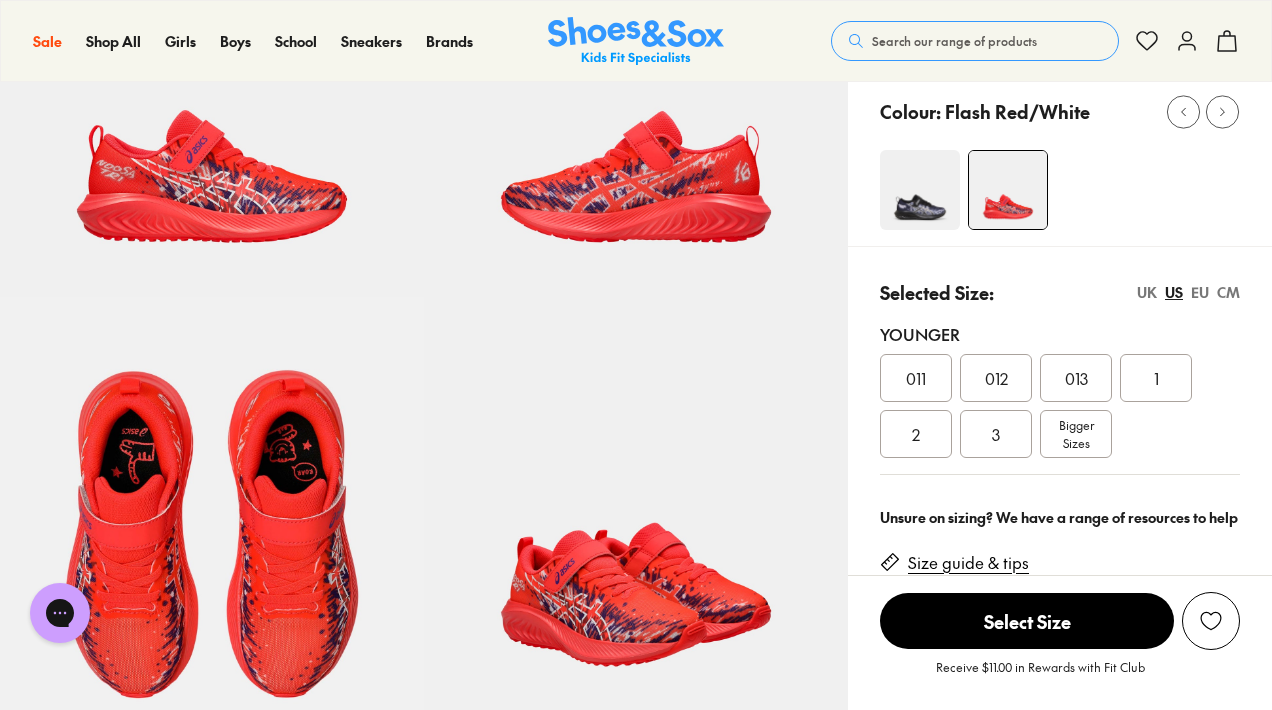 scroll, scrollTop: 0, scrollLeft: 0, axis: both 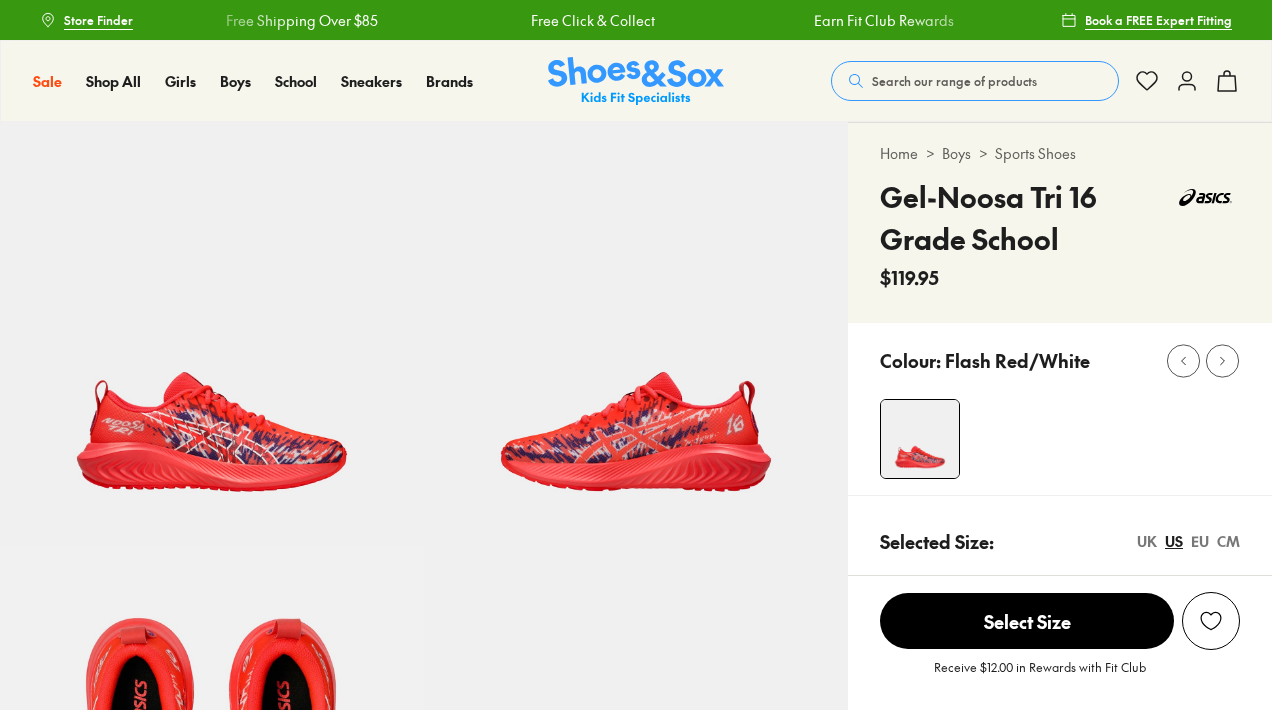 select on "*" 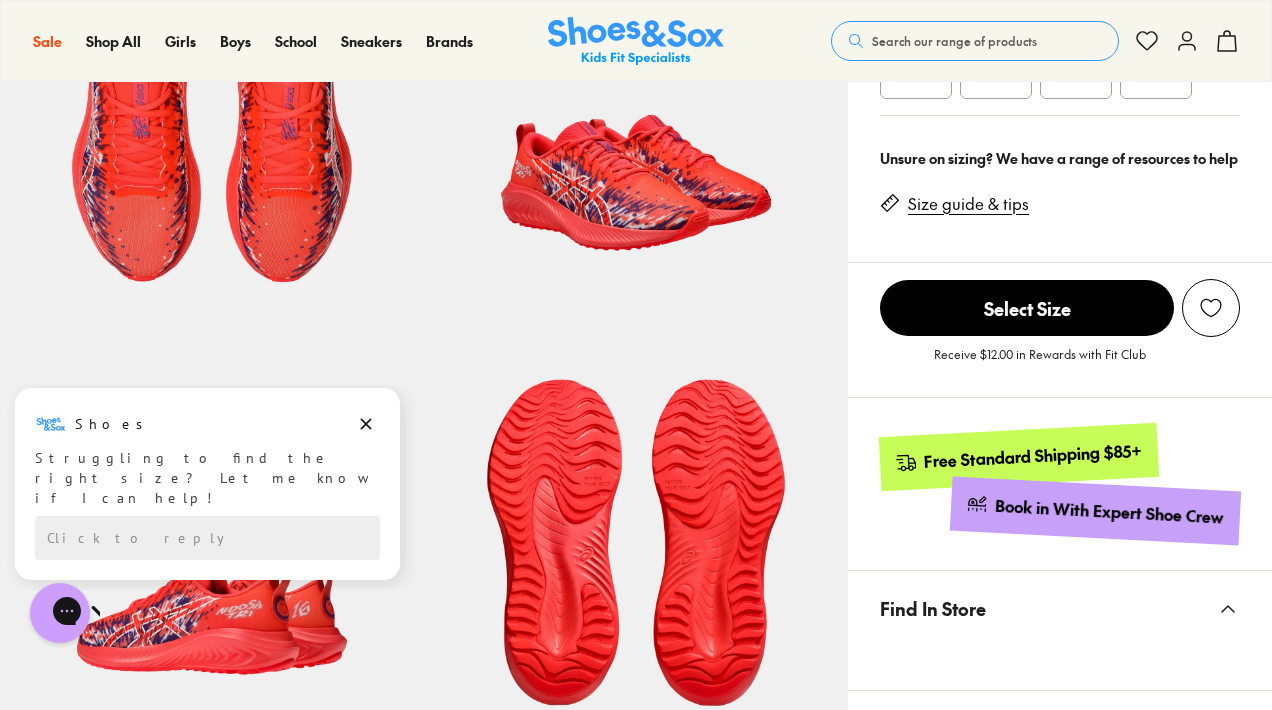 scroll, scrollTop: 0, scrollLeft: 0, axis: both 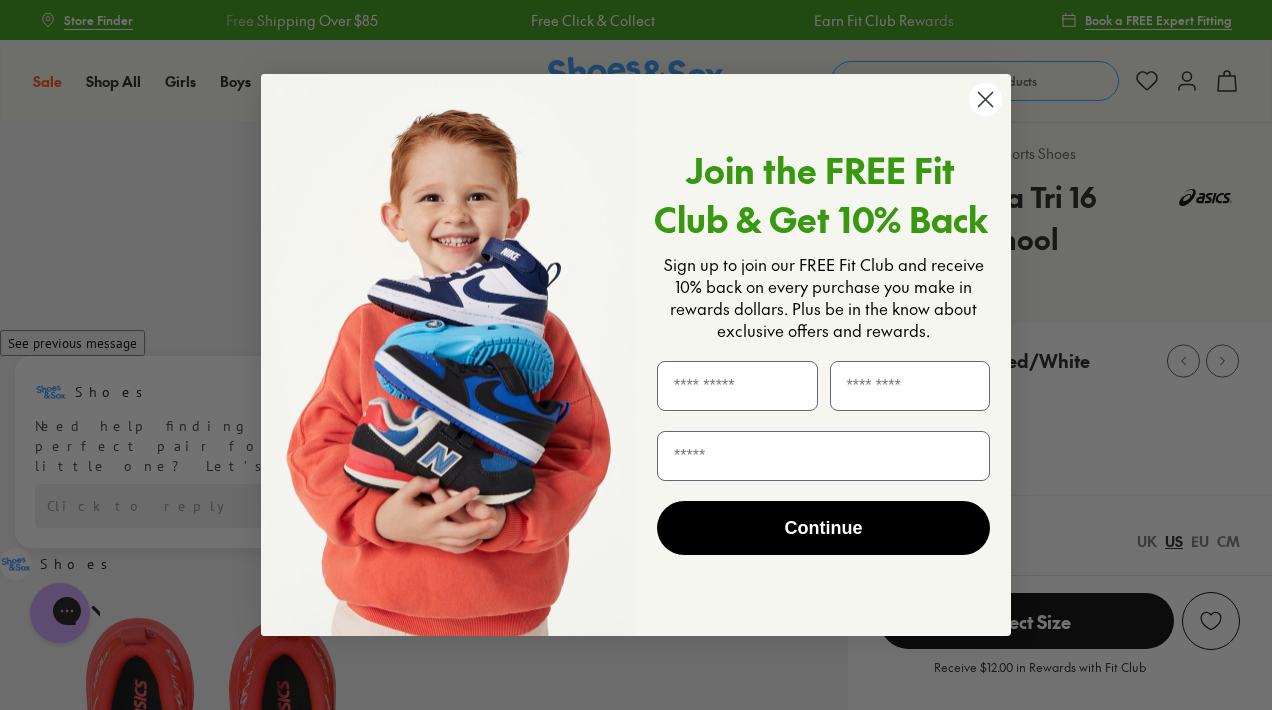 click 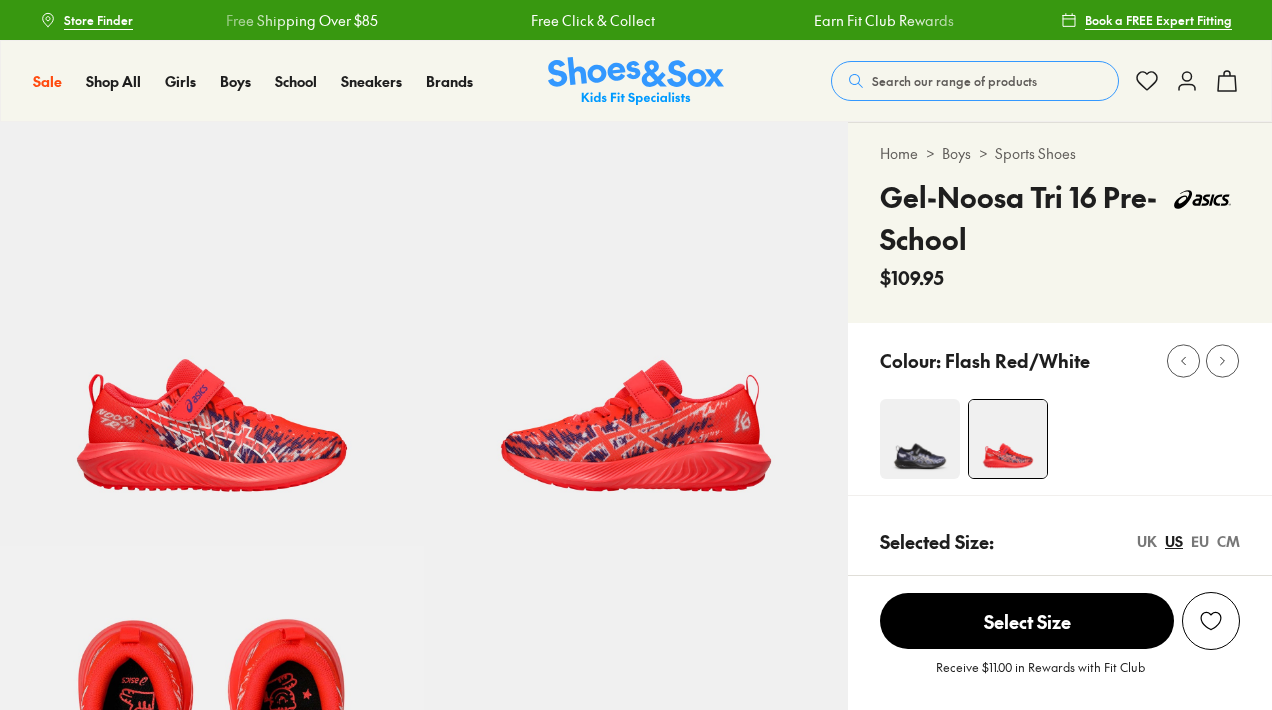 scroll, scrollTop: 249, scrollLeft: 0, axis: vertical 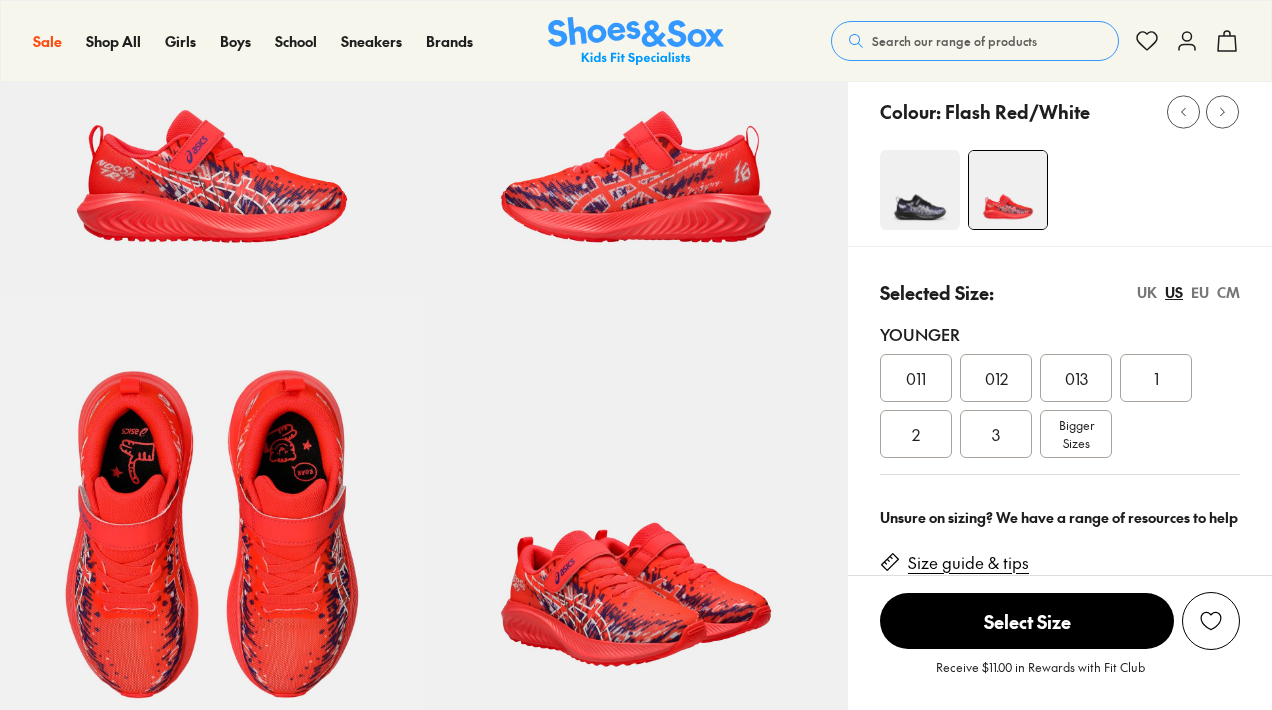 select on "*" 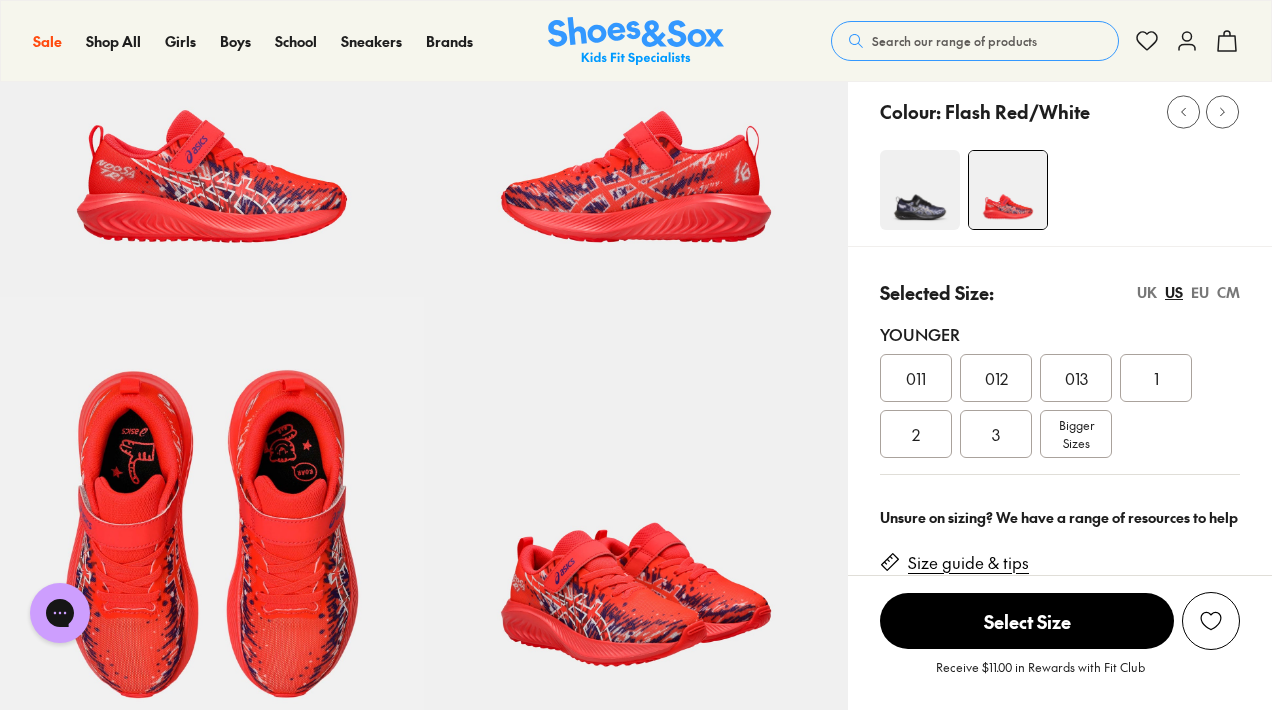 scroll, scrollTop: 0, scrollLeft: 0, axis: both 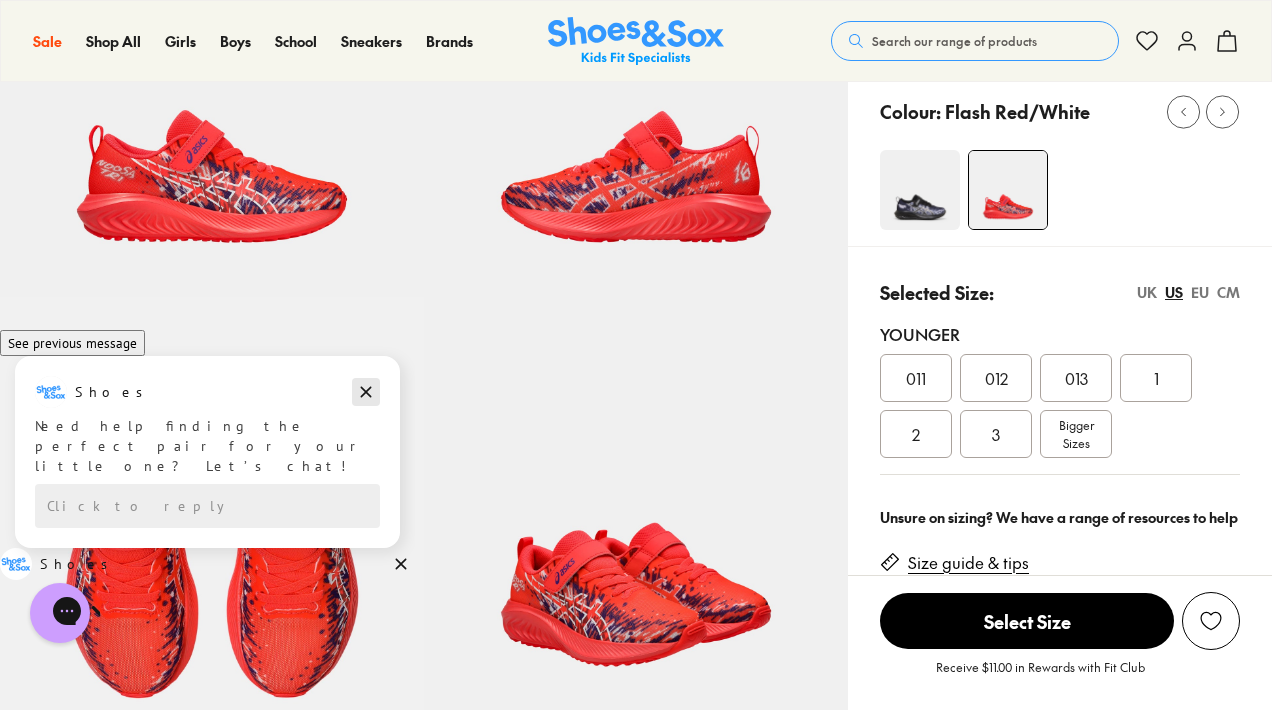 click 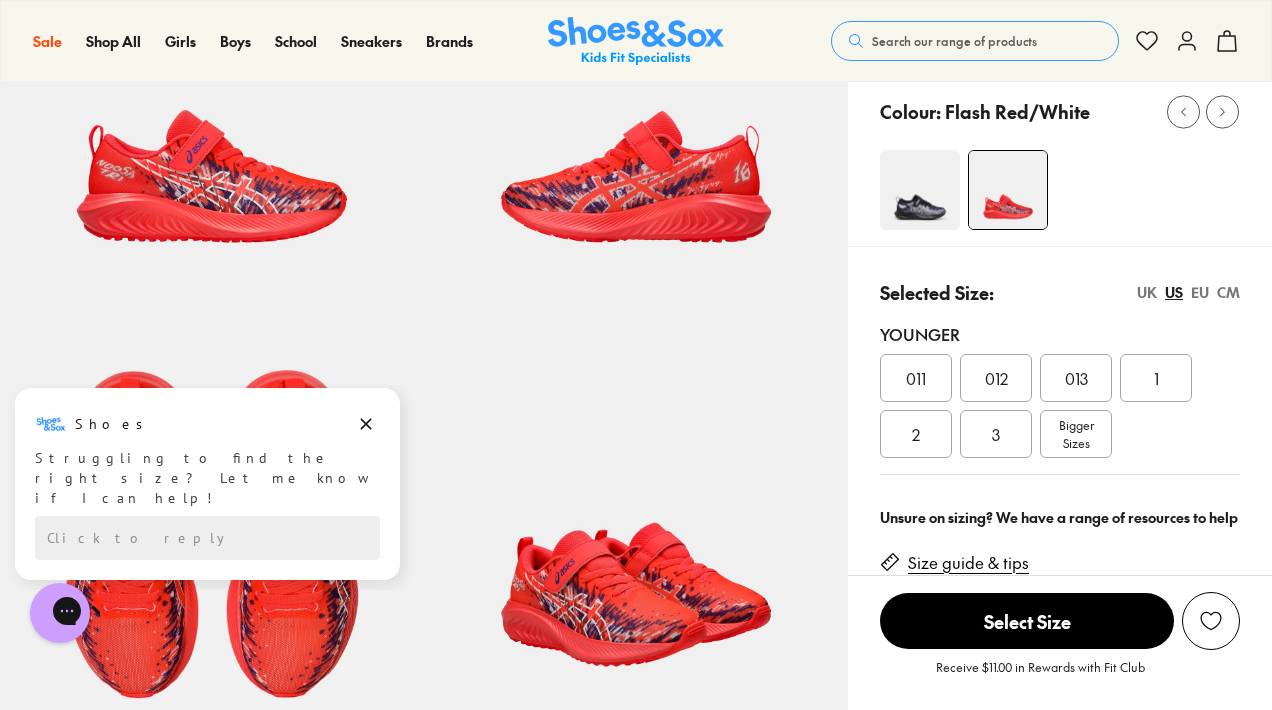 click on "Bigger Sizes" at bounding box center (1076, 434) 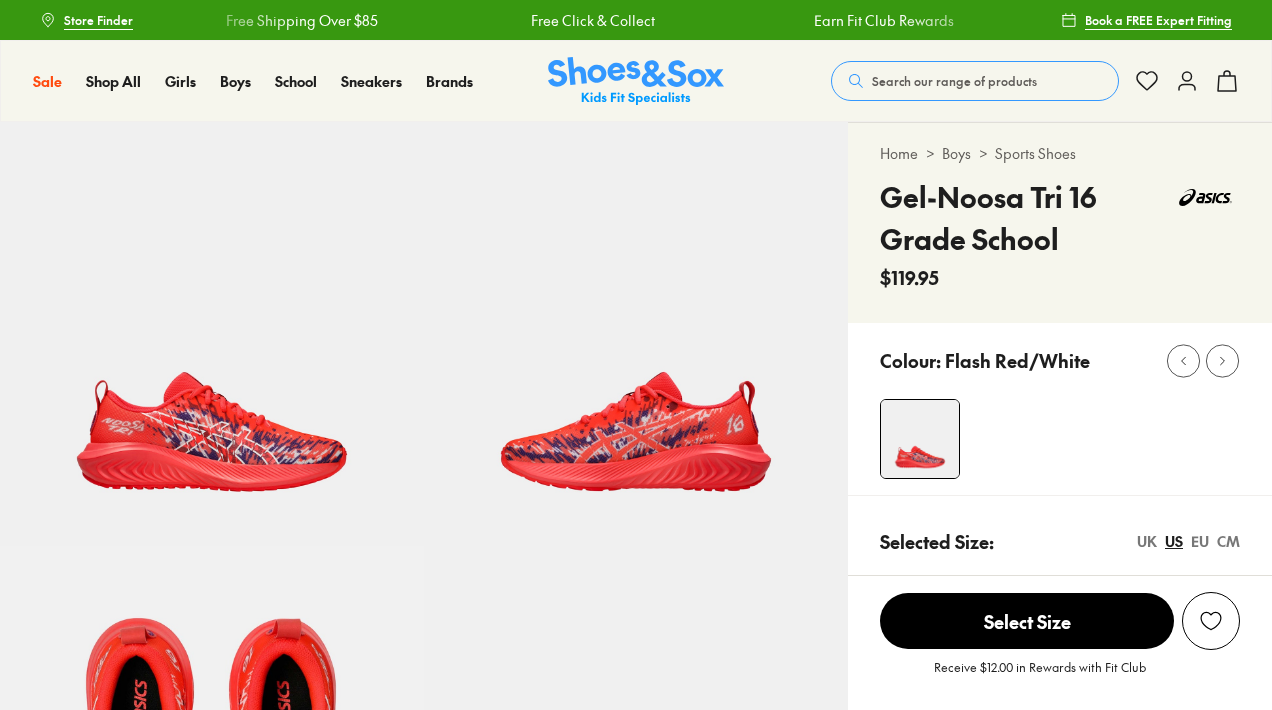 select on "*" 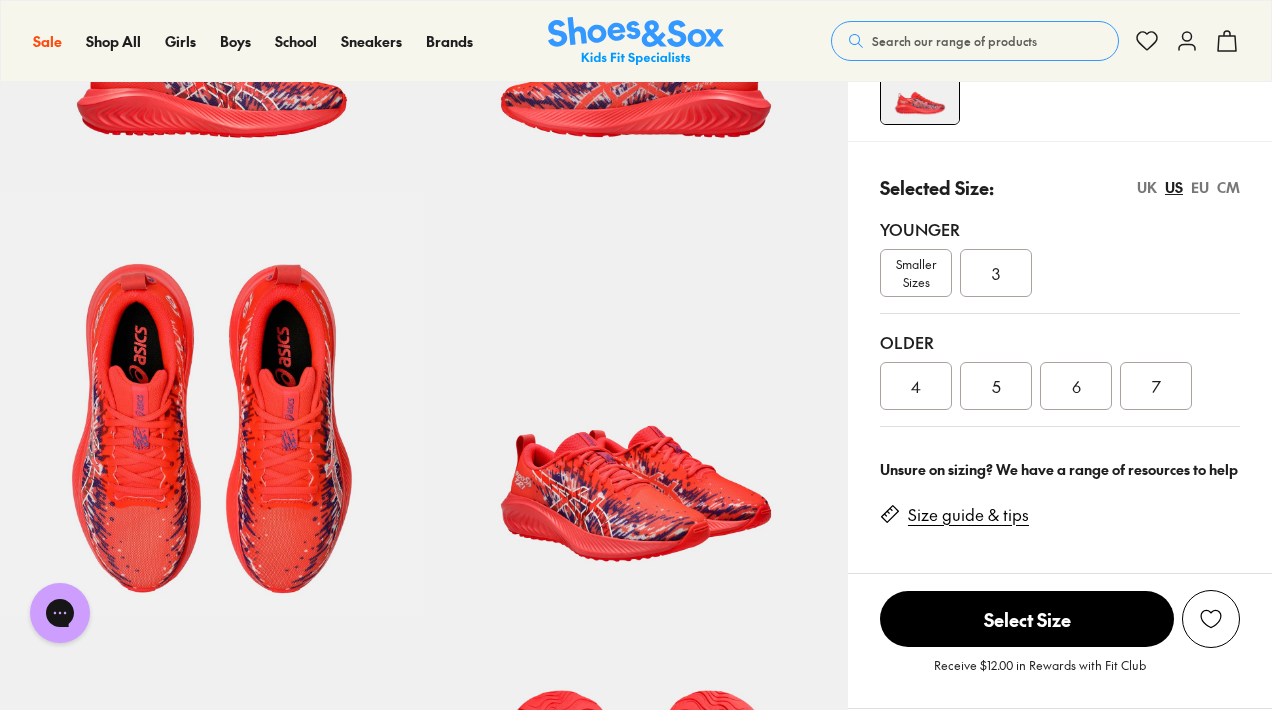 scroll, scrollTop: 358, scrollLeft: 0, axis: vertical 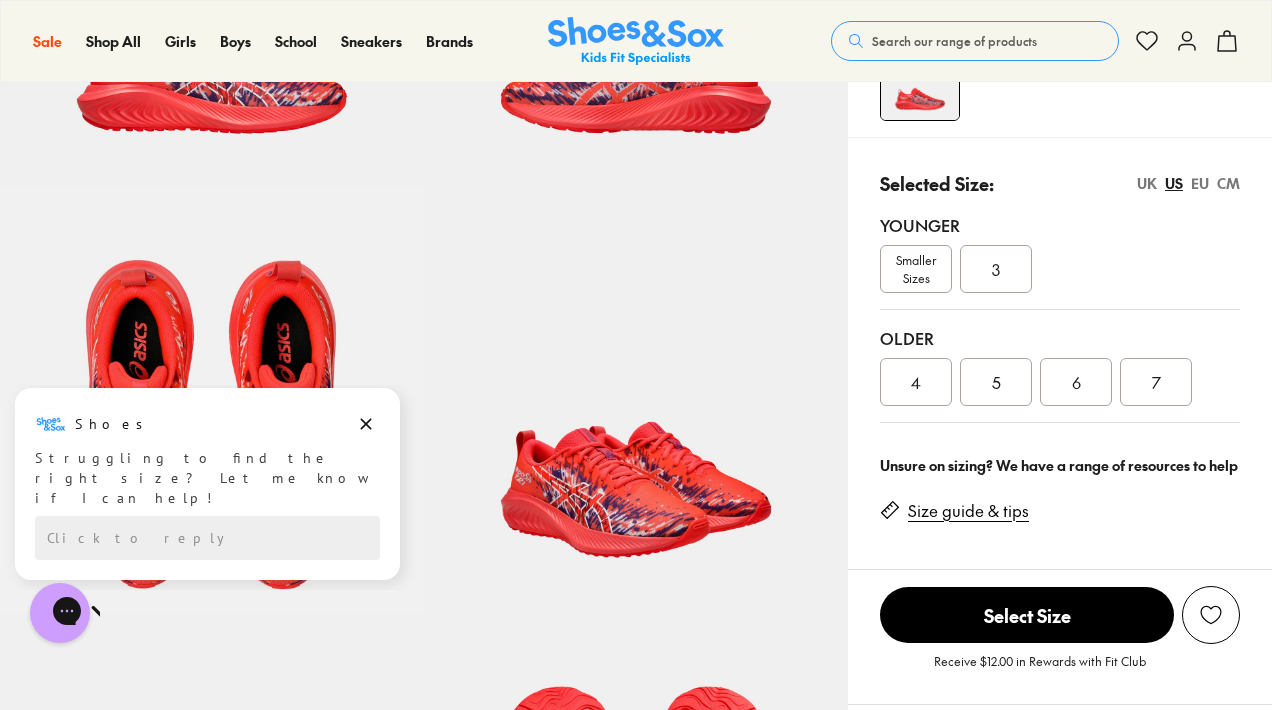 click on "7" at bounding box center [1156, 382] 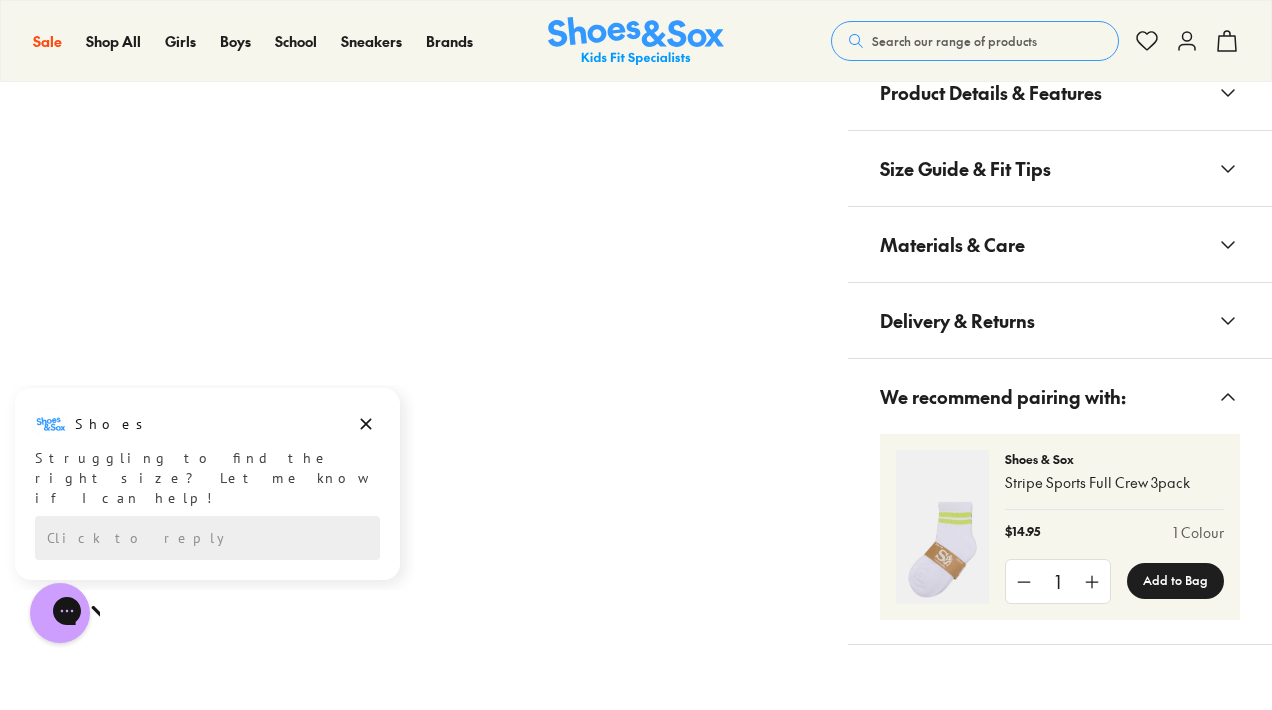 scroll, scrollTop: 1351, scrollLeft: 0, axis: vertical 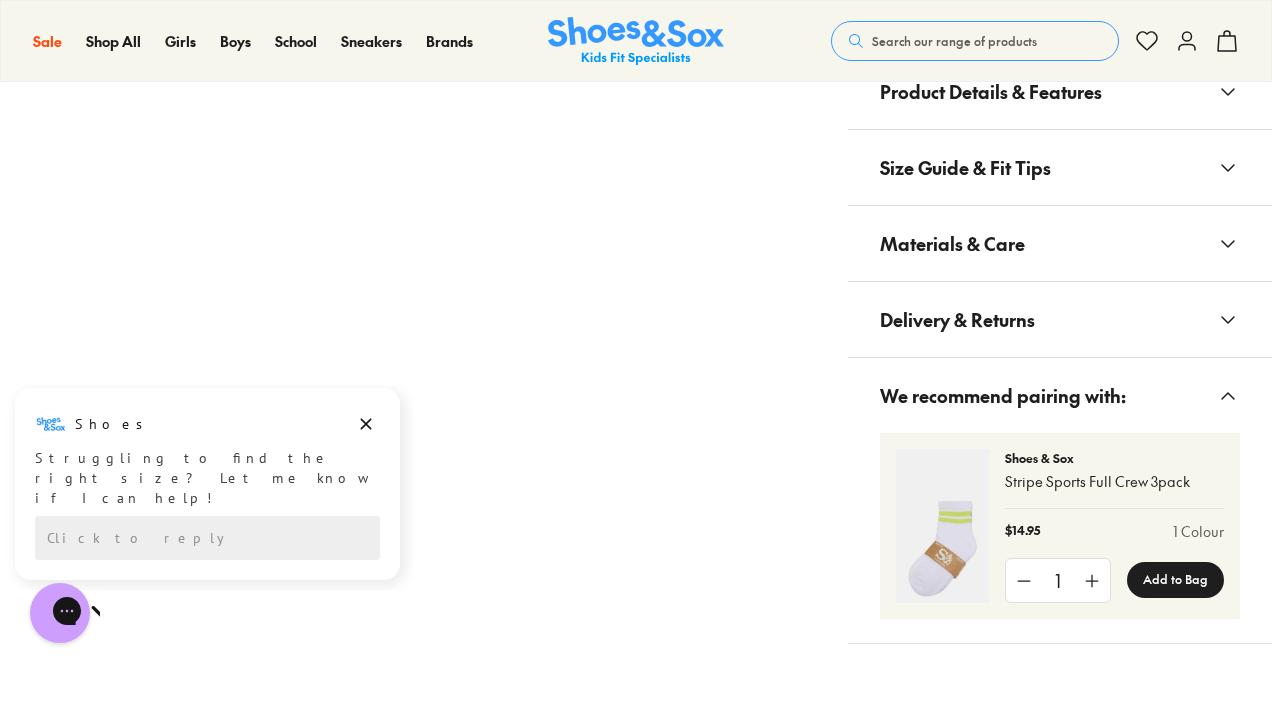 click on "Delivery & Returns" at bounding box center (957, 319) 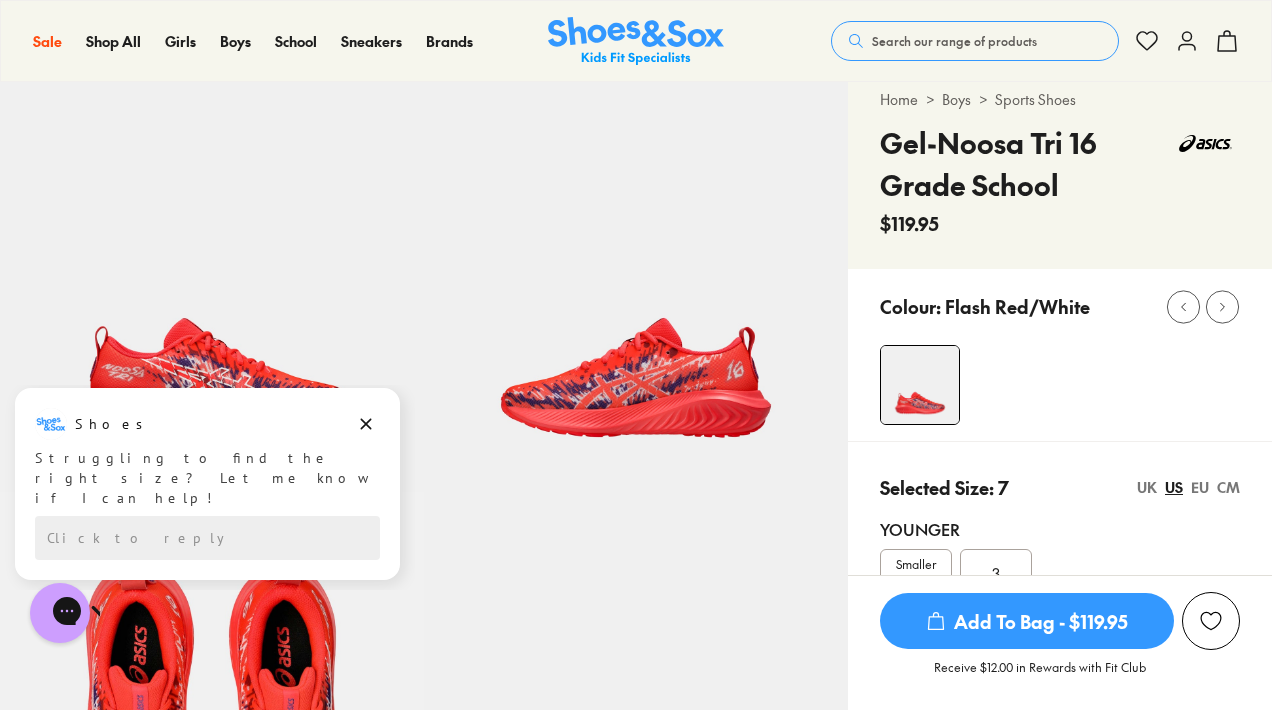 scroll, scrollTop: 0, scrollLeft: 0, axis: both 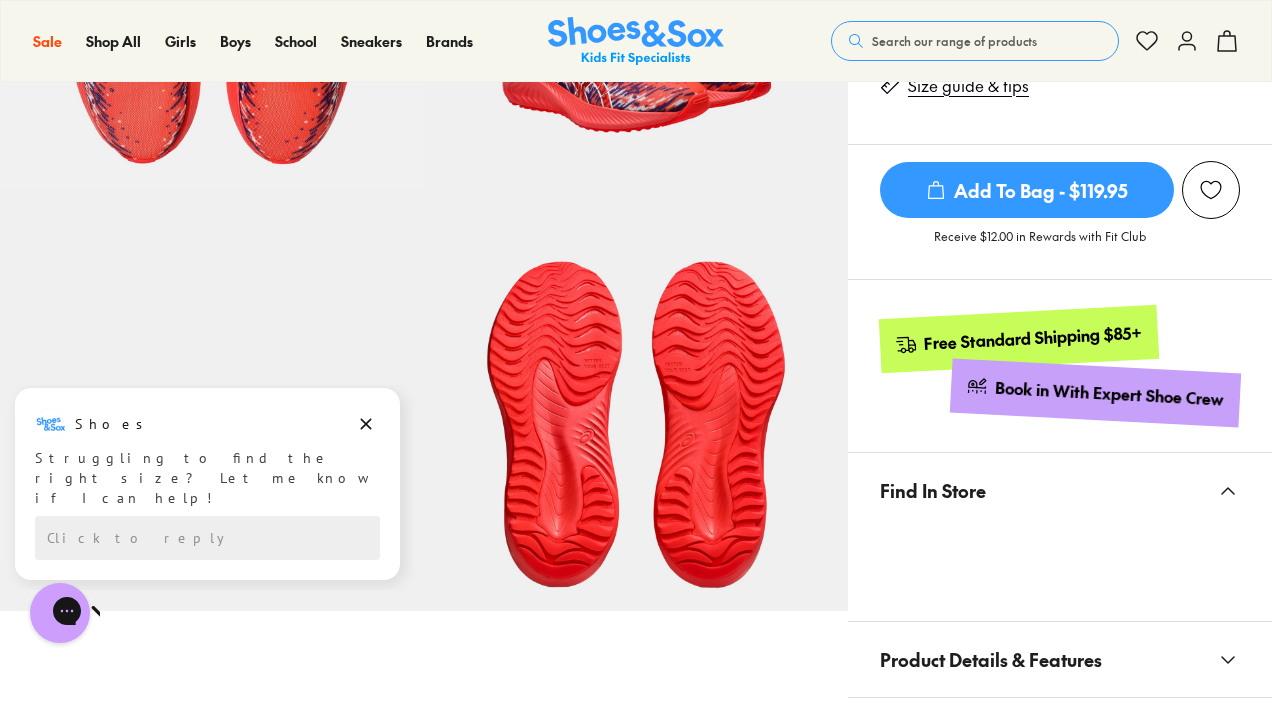click on "Add To Bag - $119.95" at bounding box center [1027, 190] 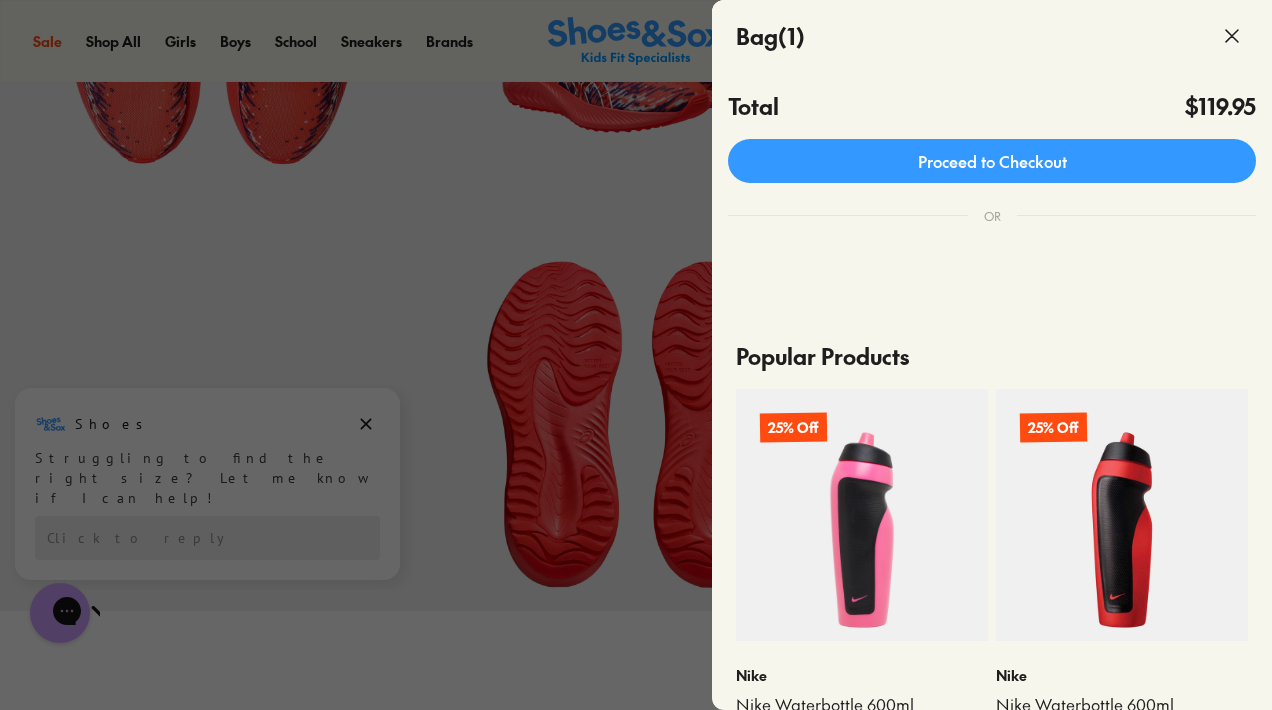 scroll, scrollTop: 403, scrollLeft: 0, axis: vertical 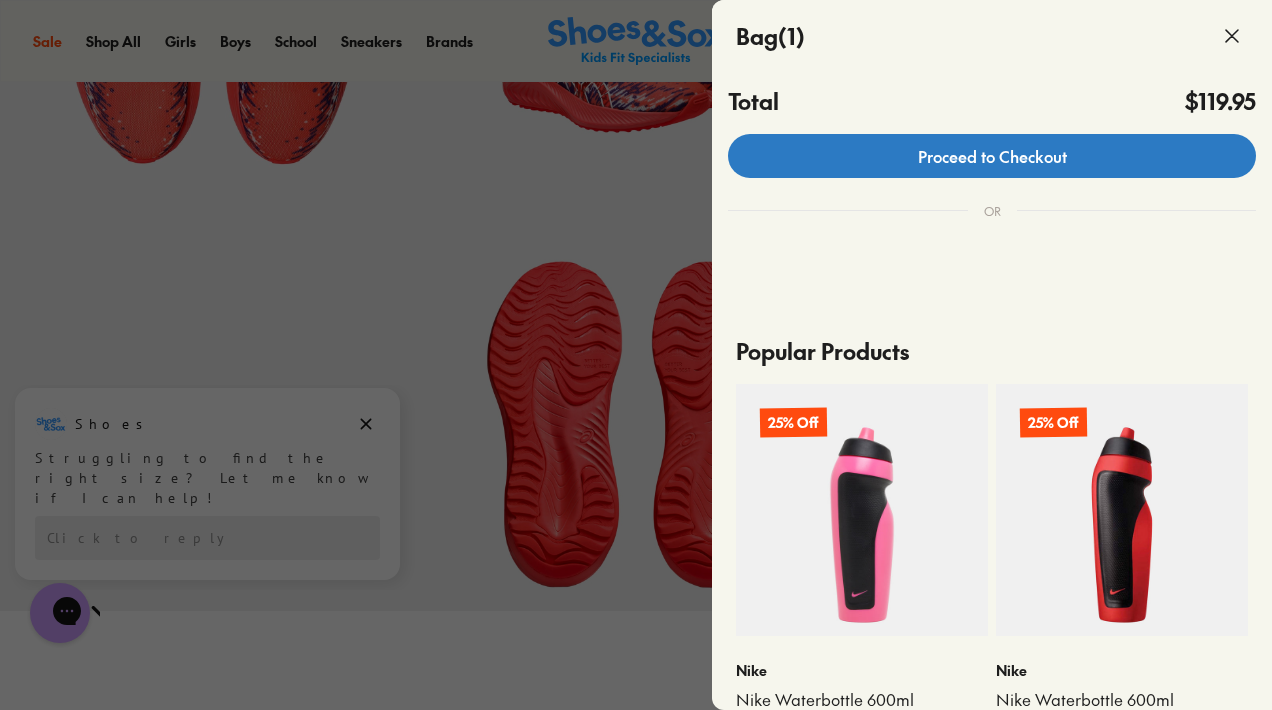 click on "Proceed to Checkout" 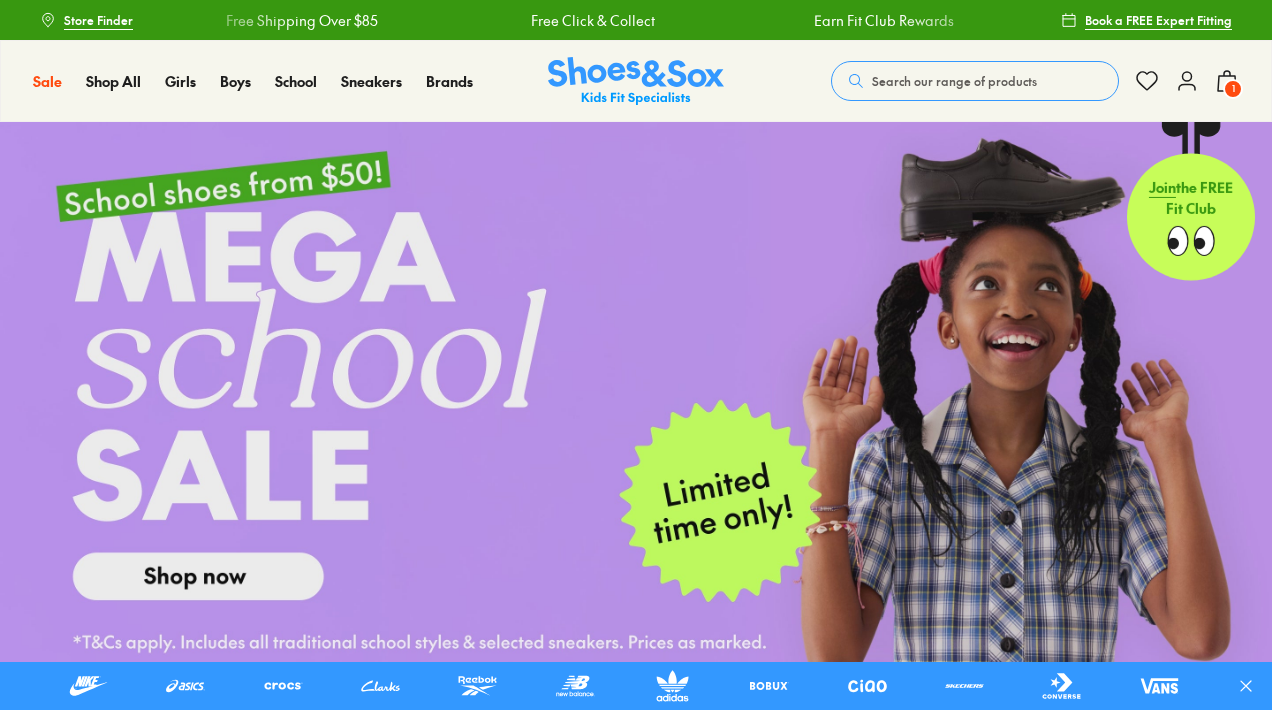 scroll, scrollTop: 9, scrollLeft: 0, axis: vertical 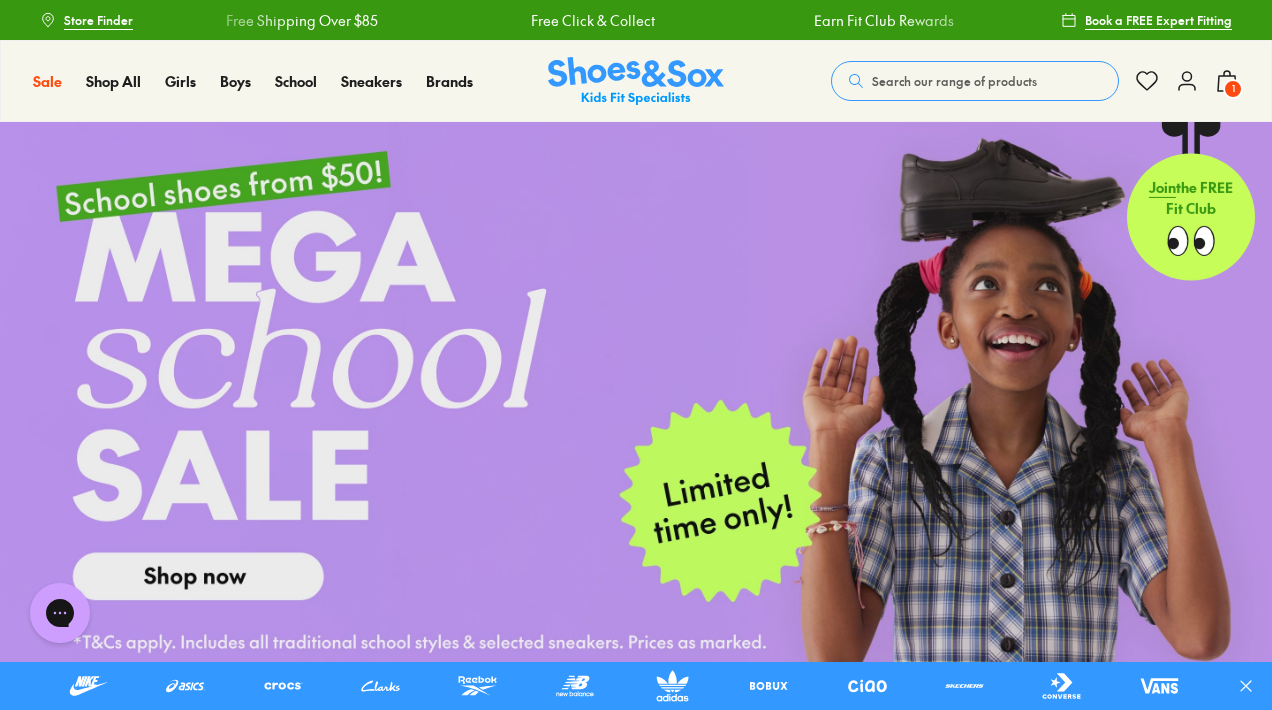 click 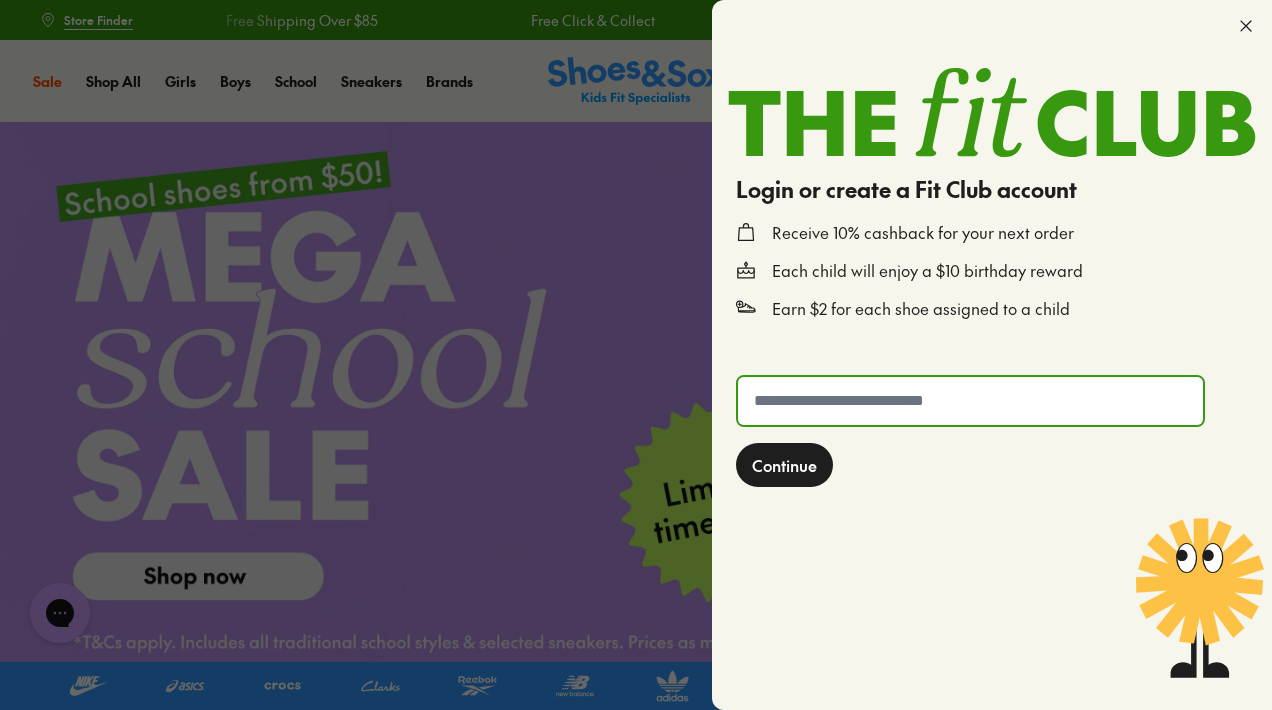 click 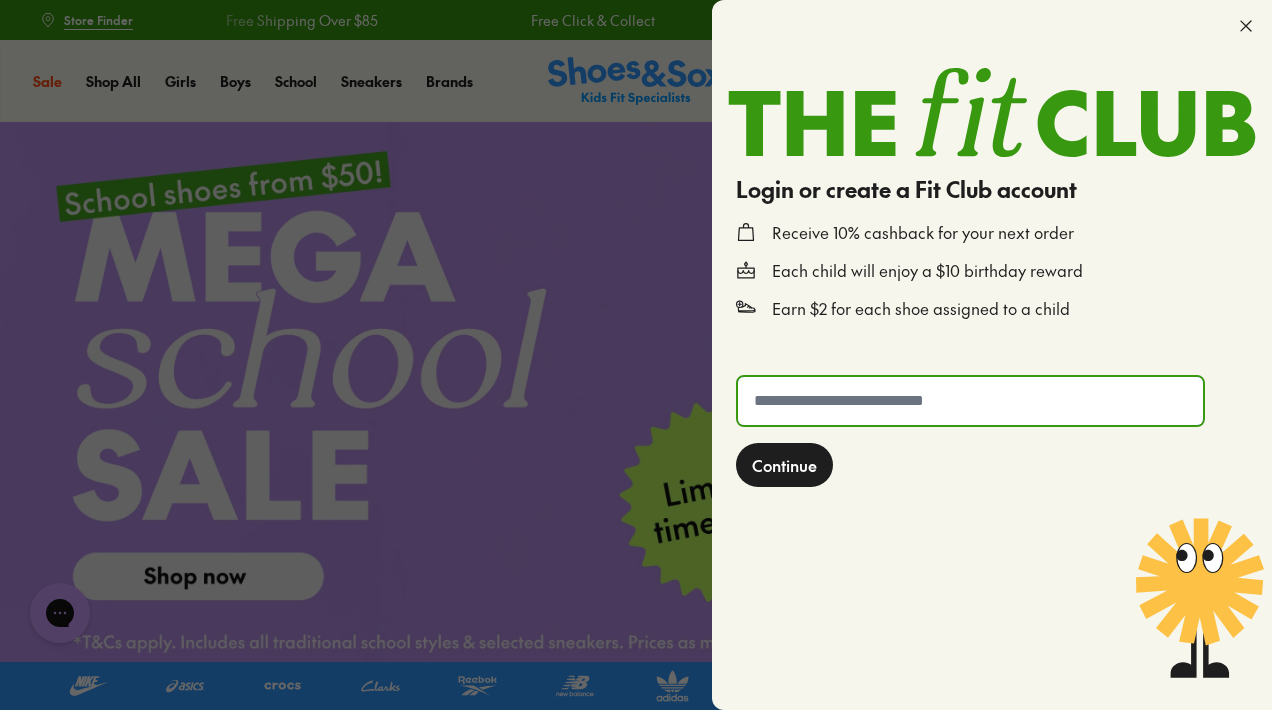 type on "**********" 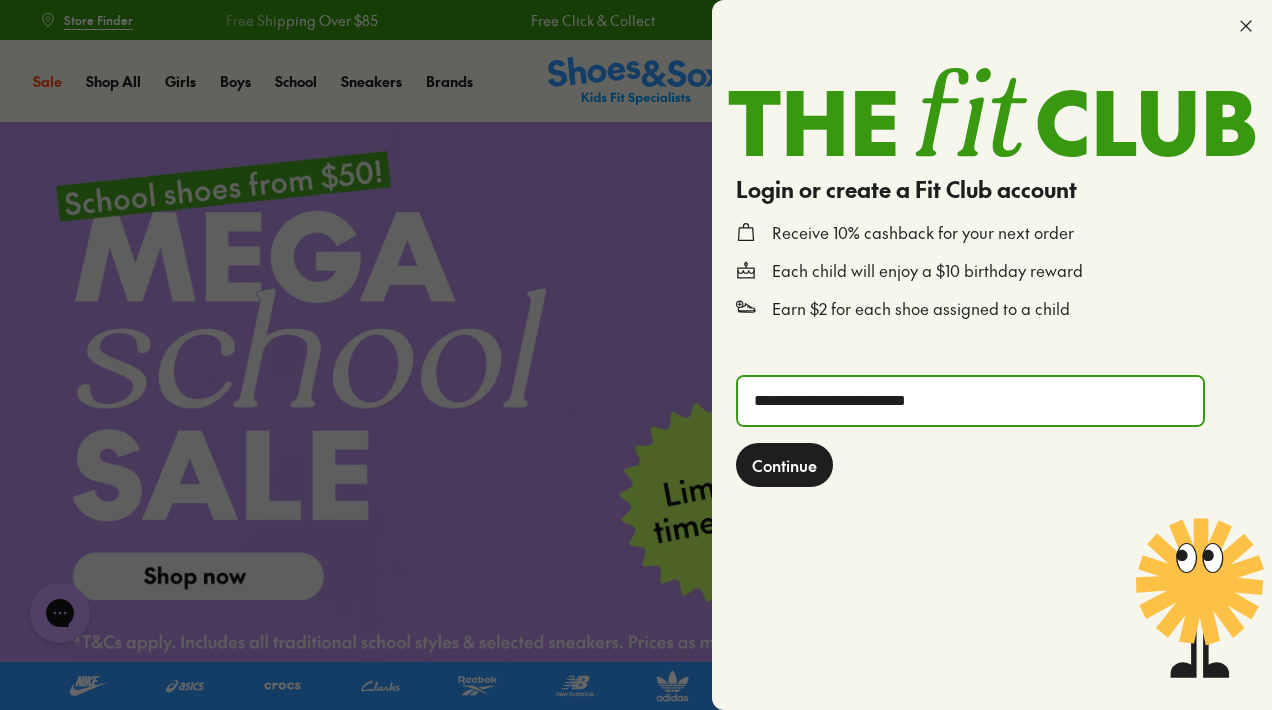 click on "Continue" 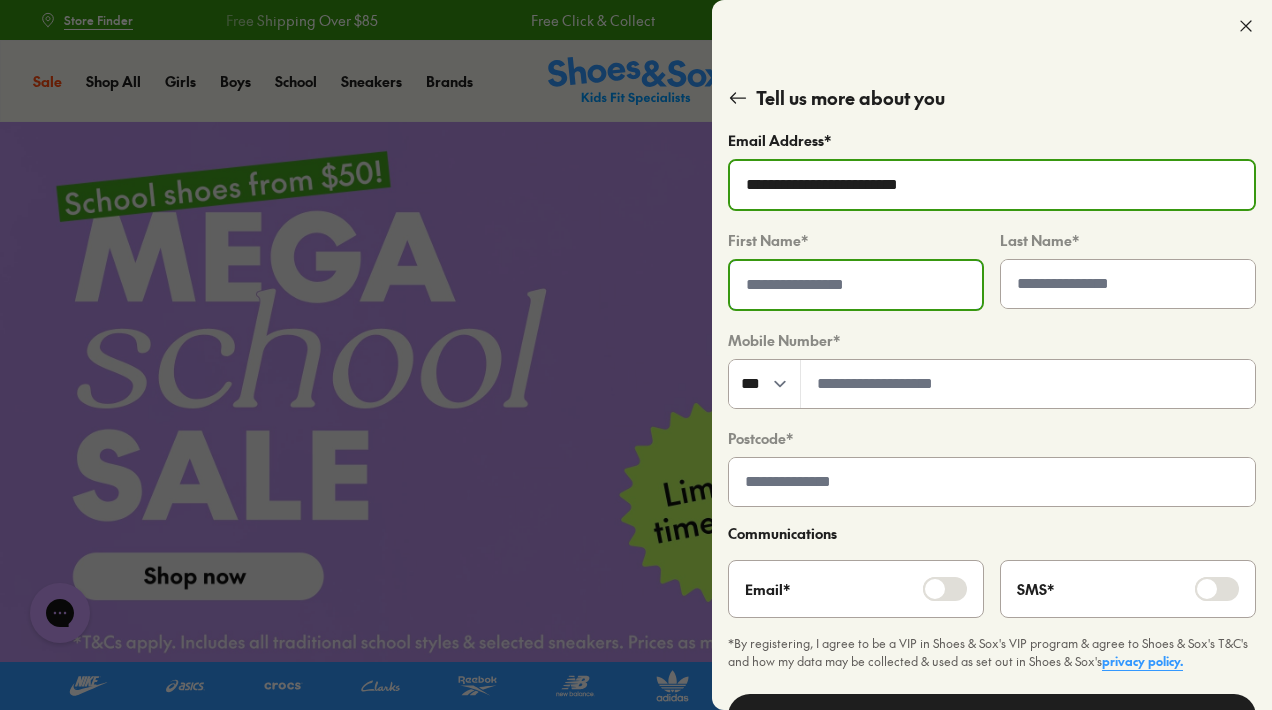 click 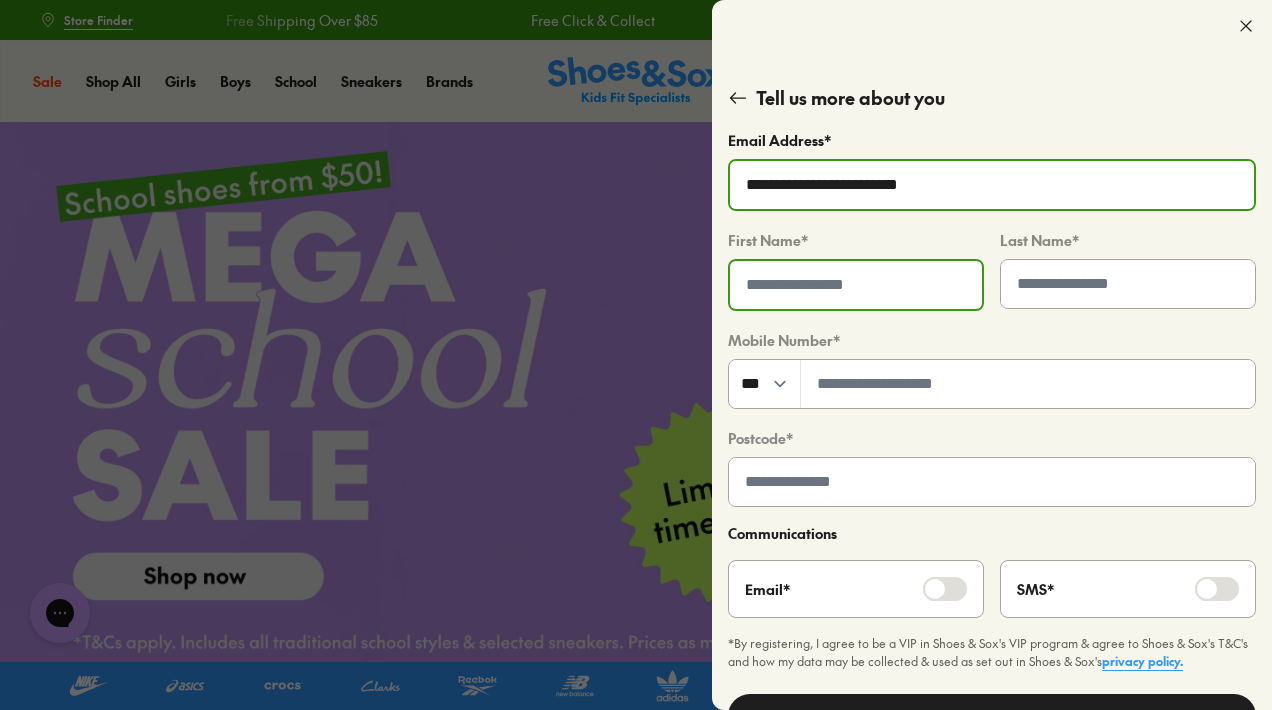 type on "*****" 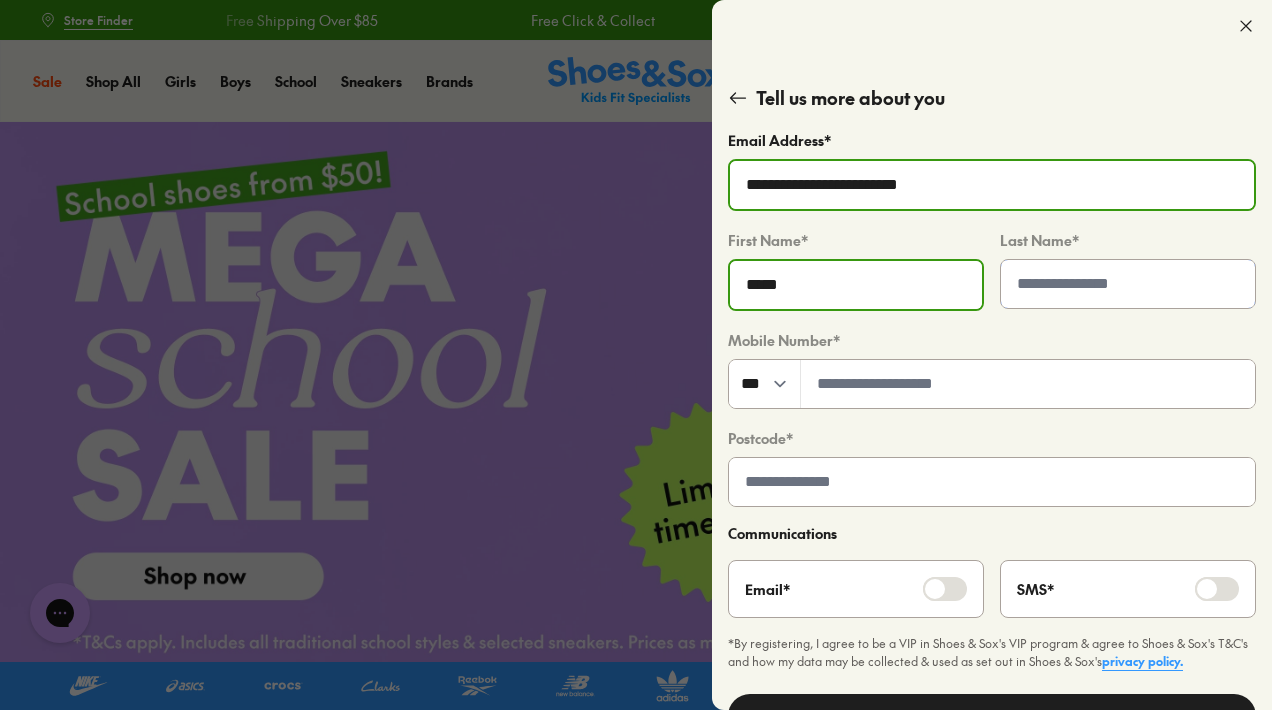 type on "*****" 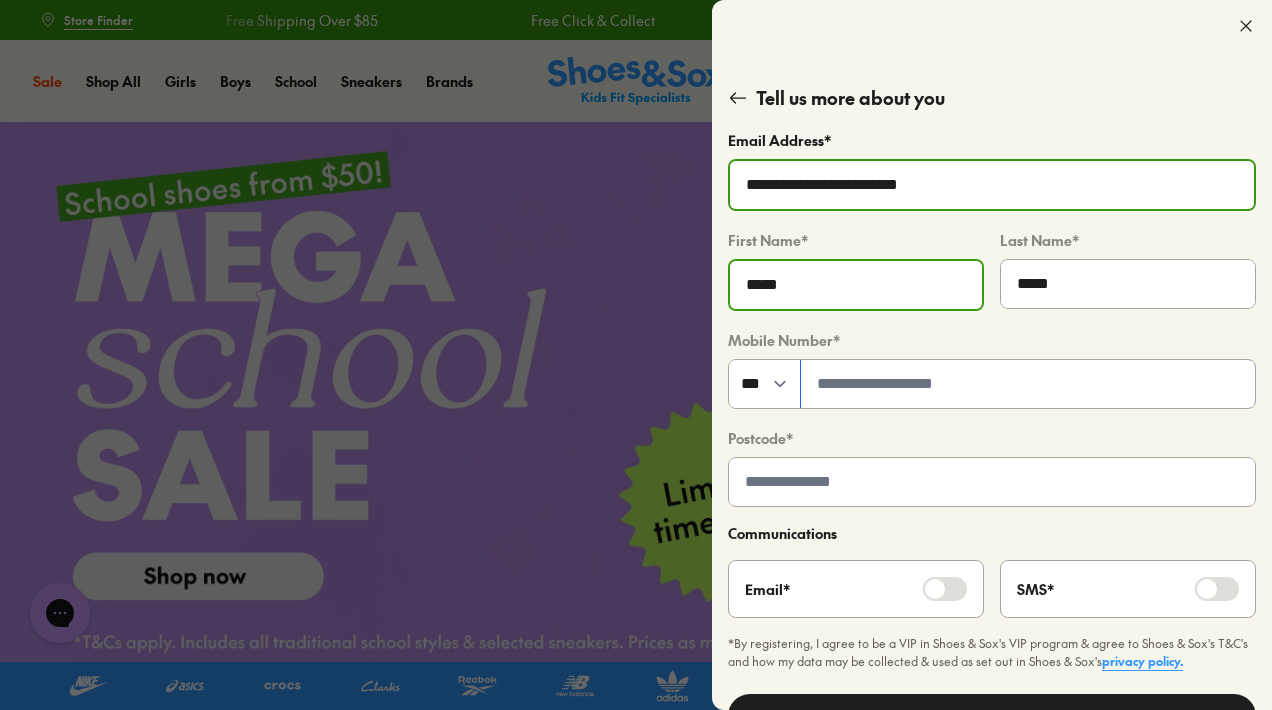 type on "*********" 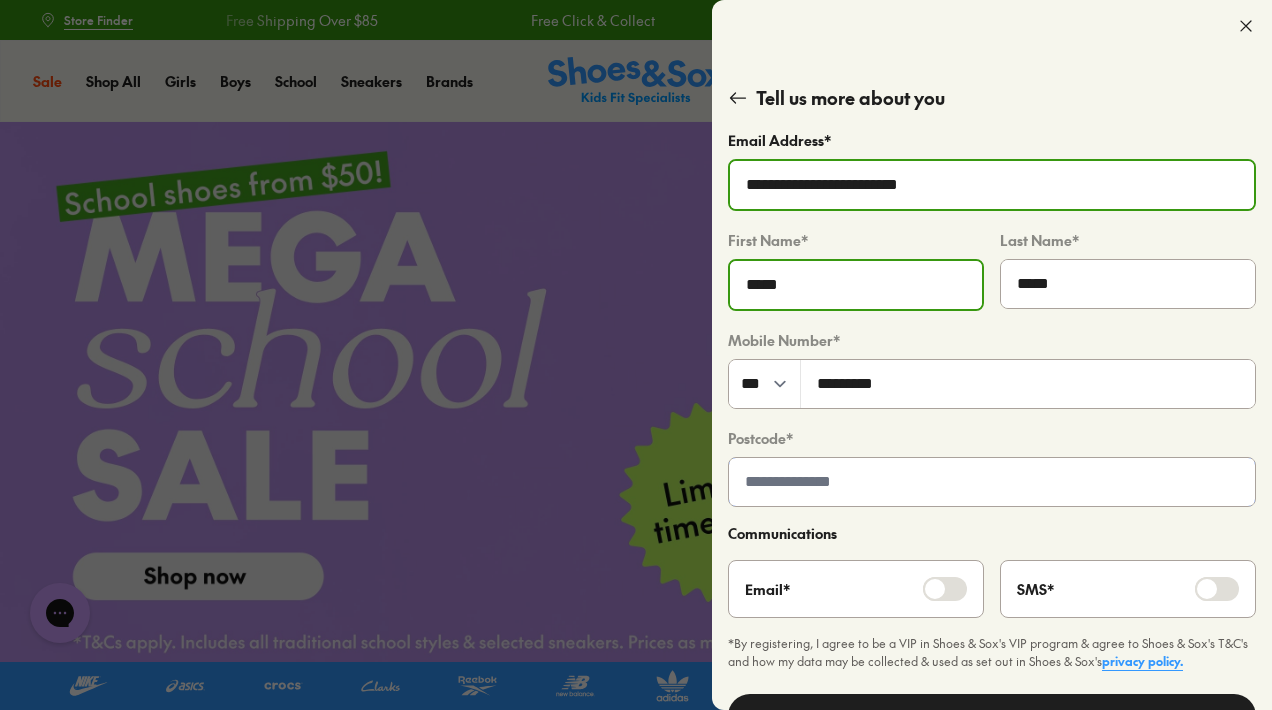 type on "****" 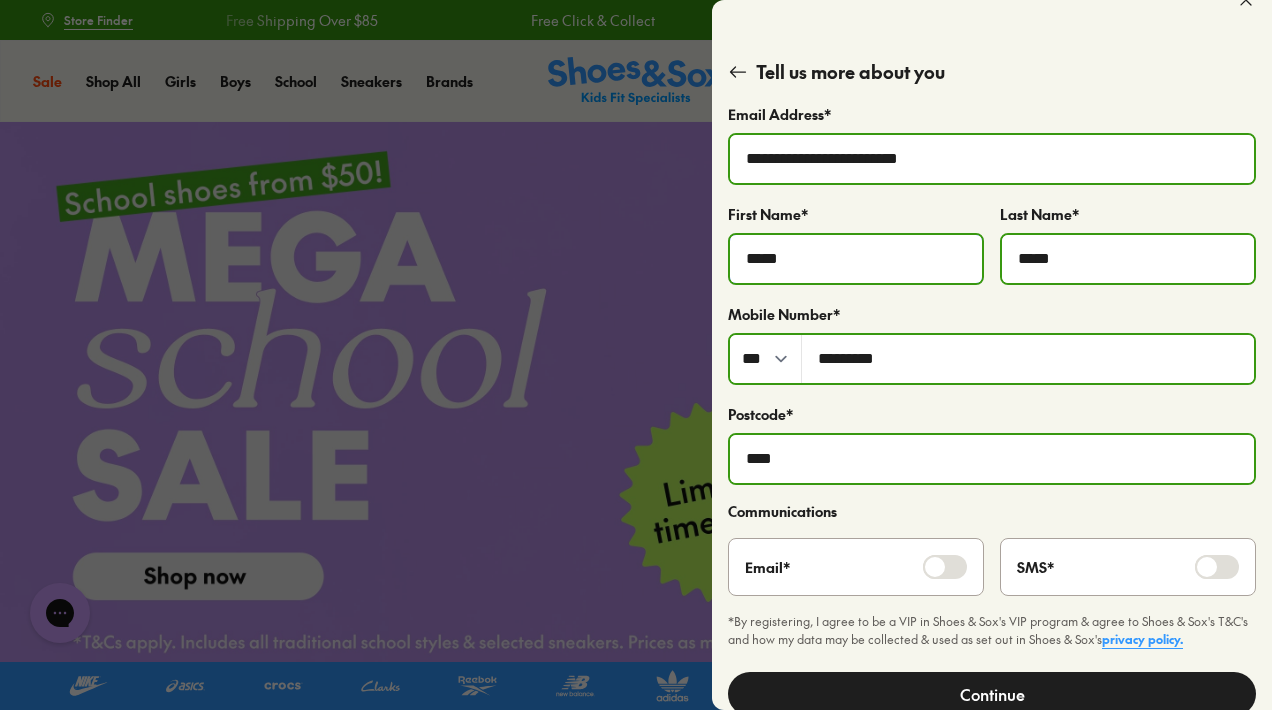 scroll, scrollTop: 32, scrollLeft: 0, axis: vertical 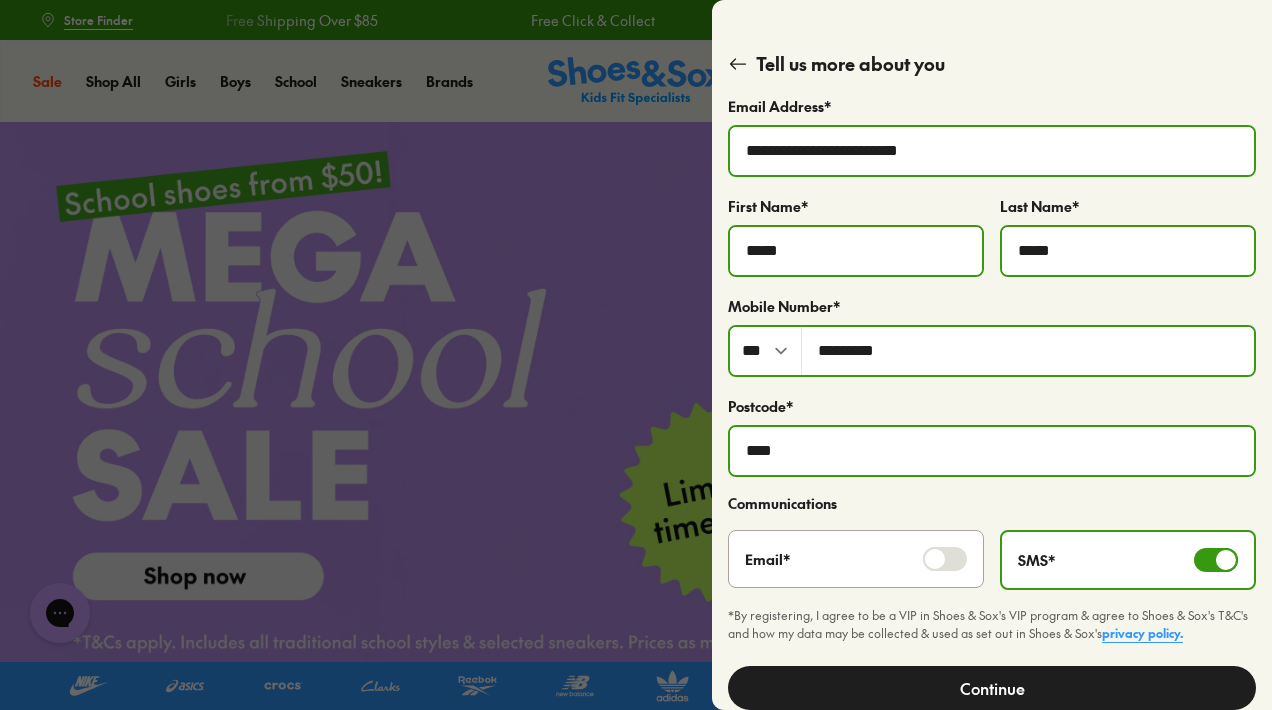 click on "Continue" 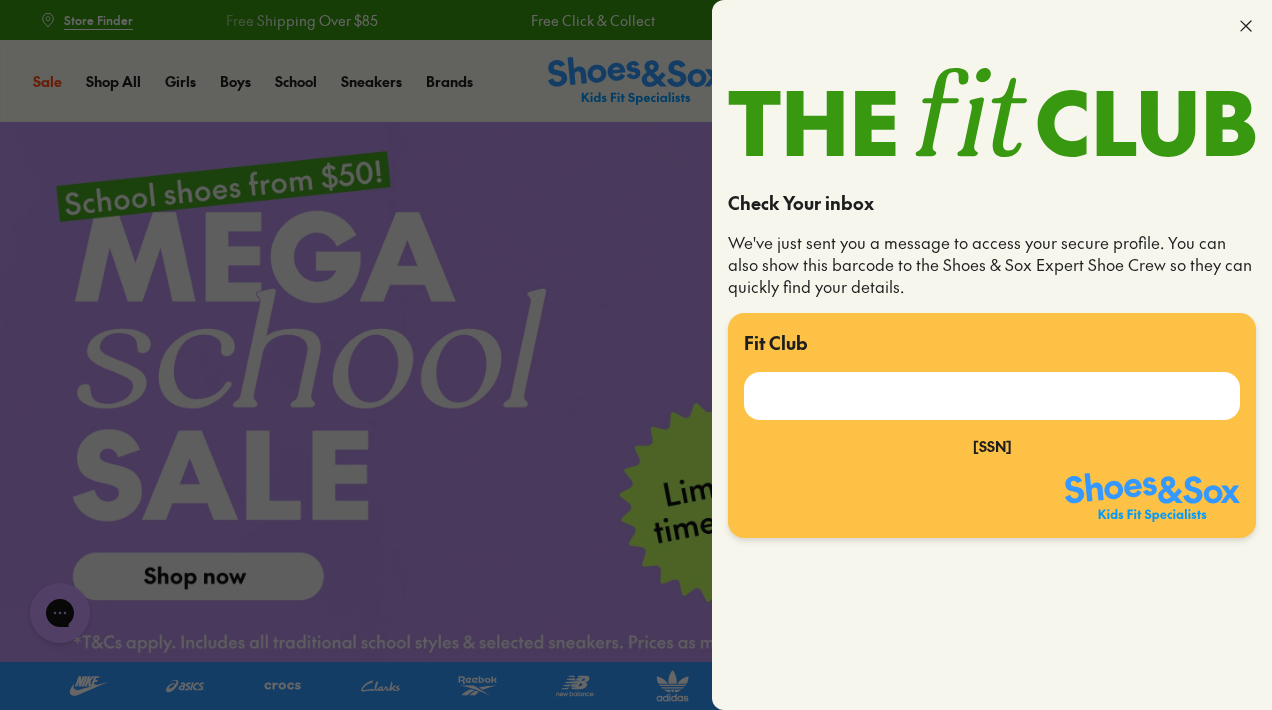 scroll, scrollTop: 0, scrollLeft: 0, axis: both 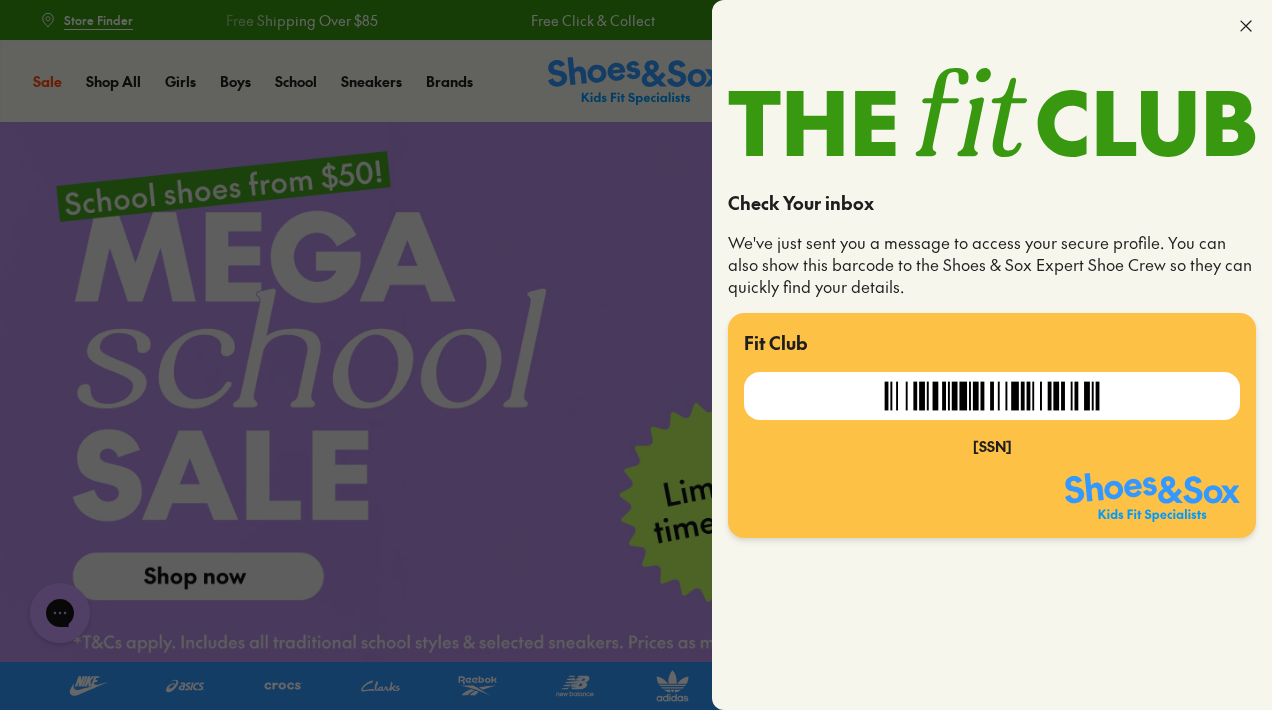 click 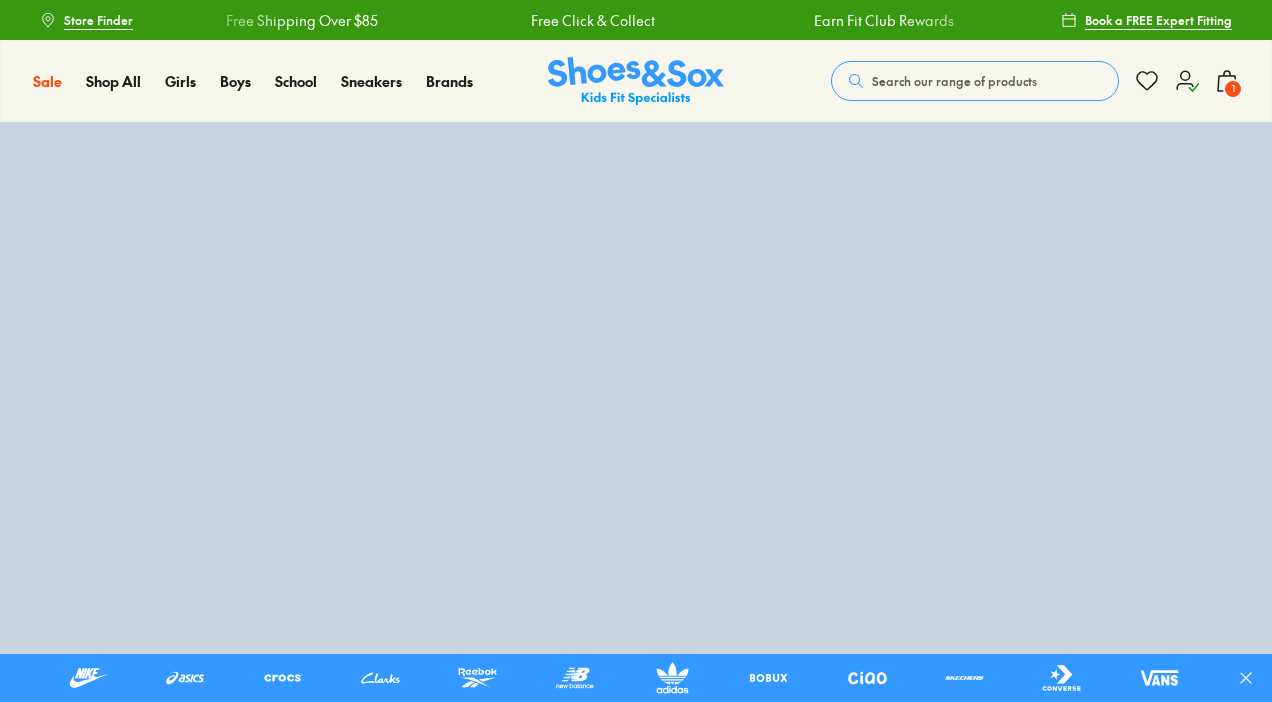 scroll, scrollTop: 0, scrollLeft: 0, axis: both 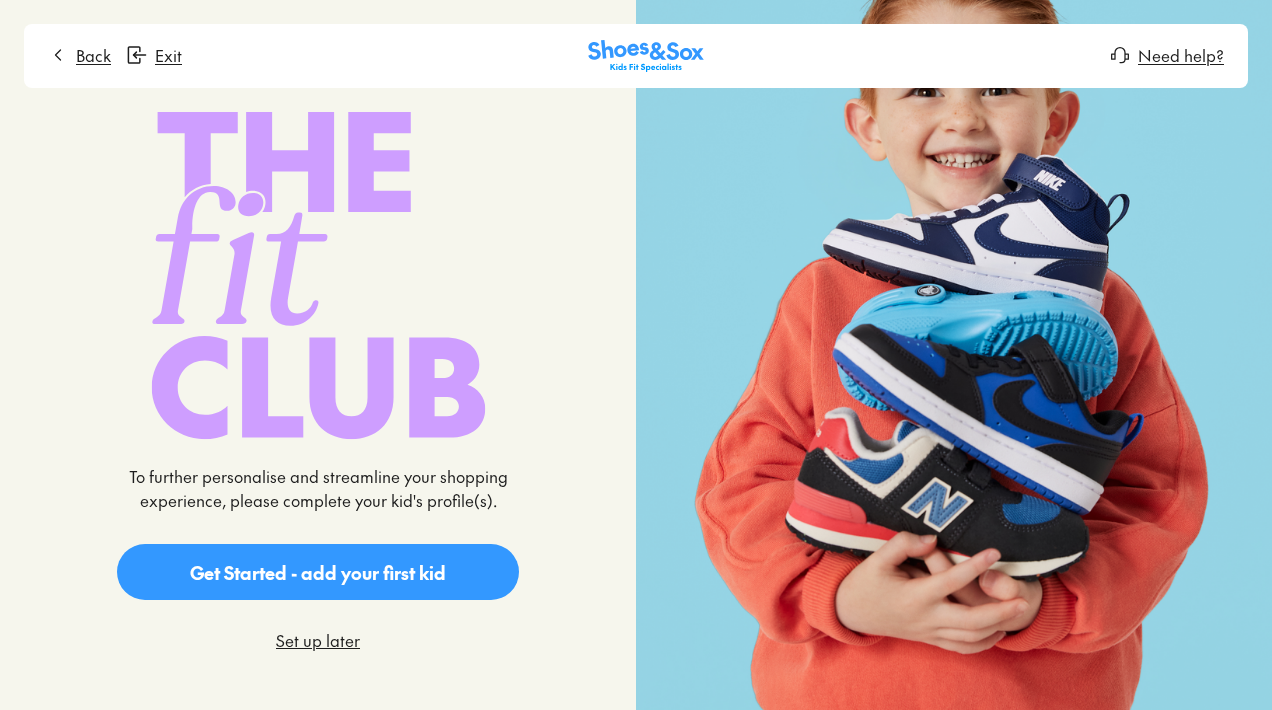 click on "Set up later" at bounding box center (318, 640) 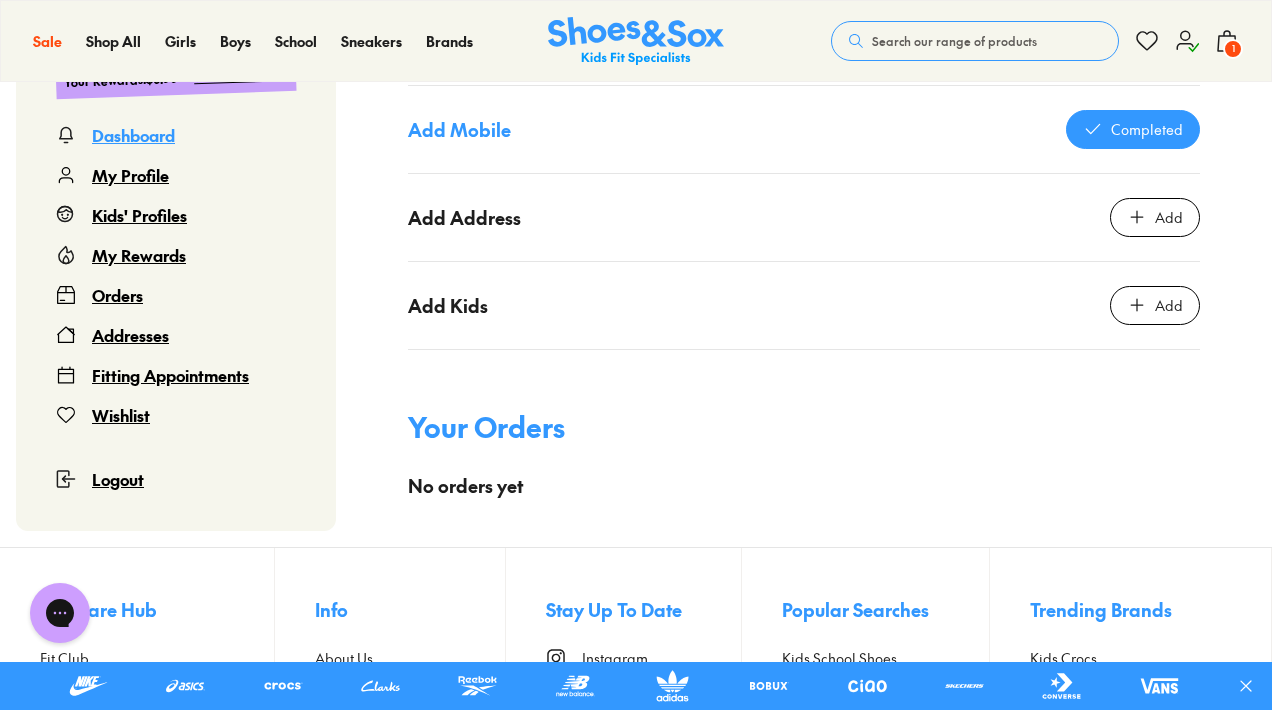 scroll, scrollTop: 2018, scrollLeft: 0, axis: vertical 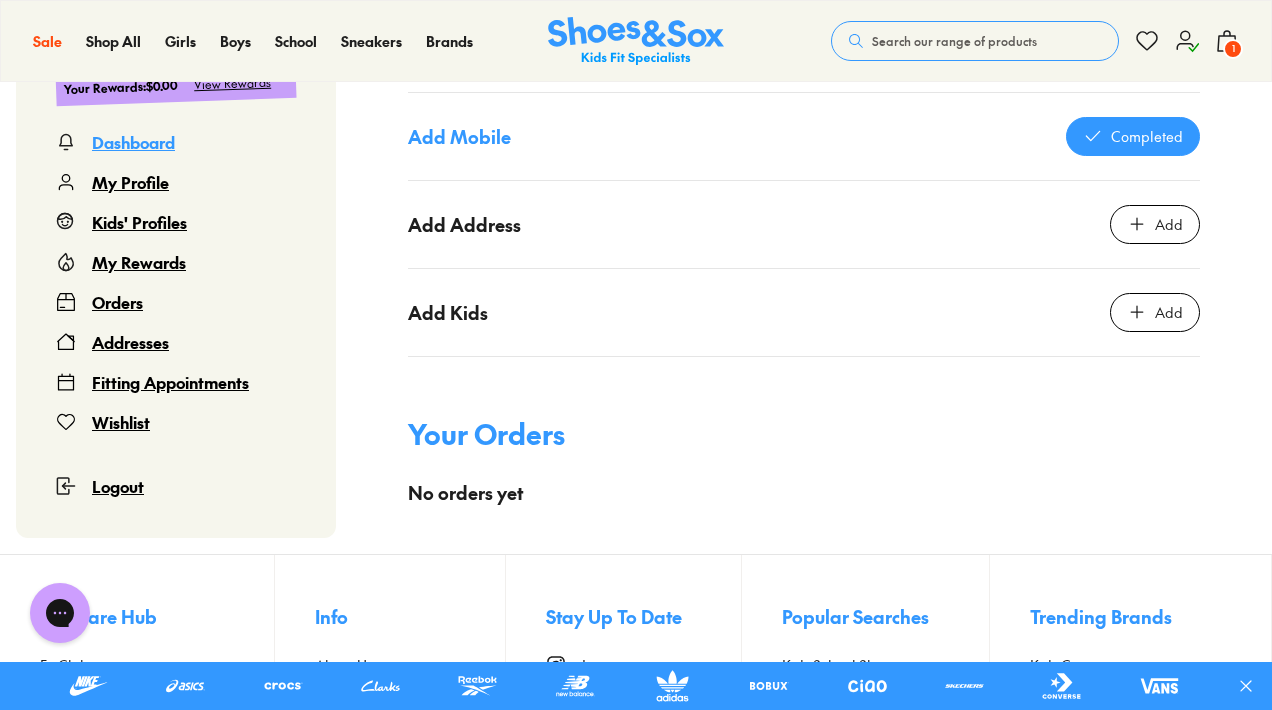 click on "Add" at bounding box center [1169, 224] 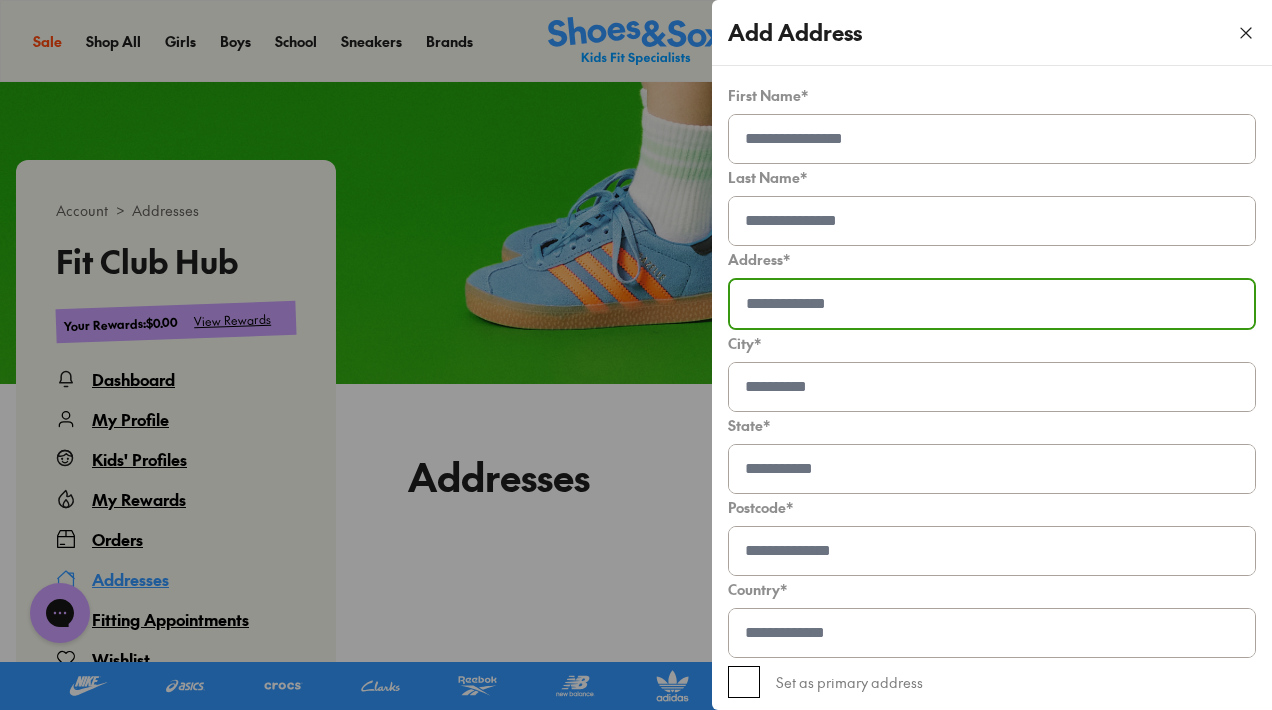click at bounding box center [992, 304] 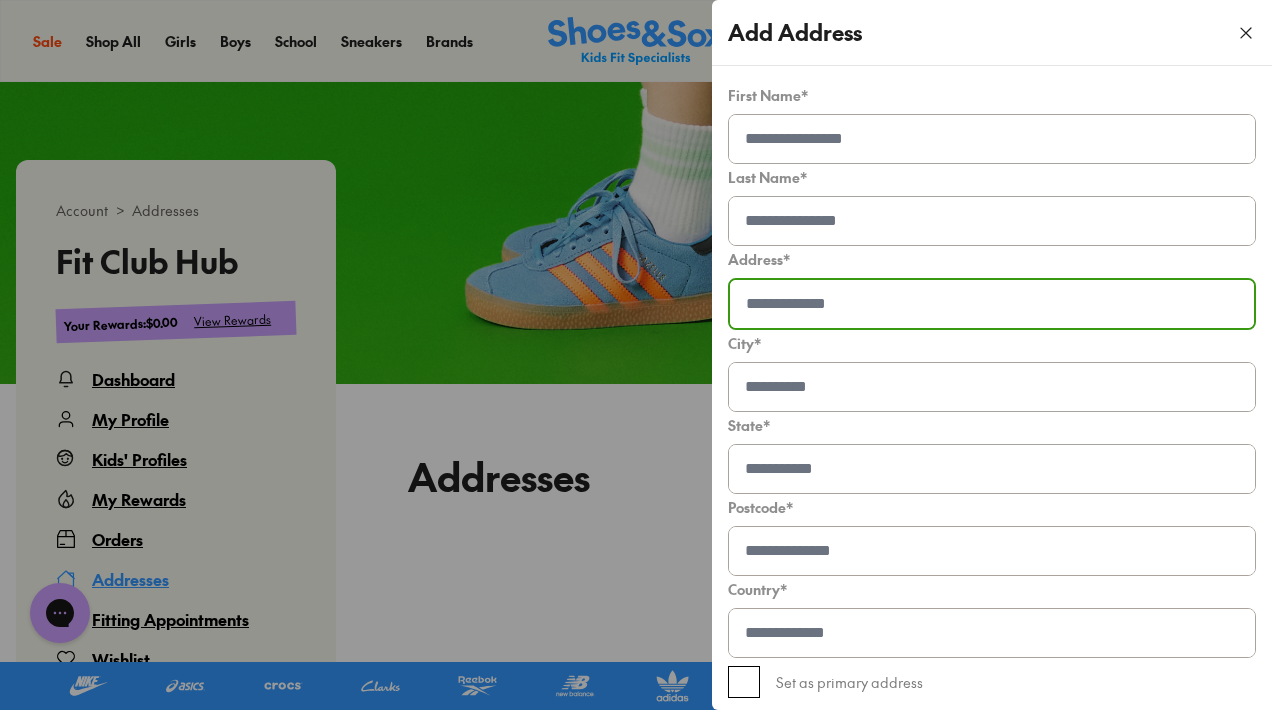 type on "**********" 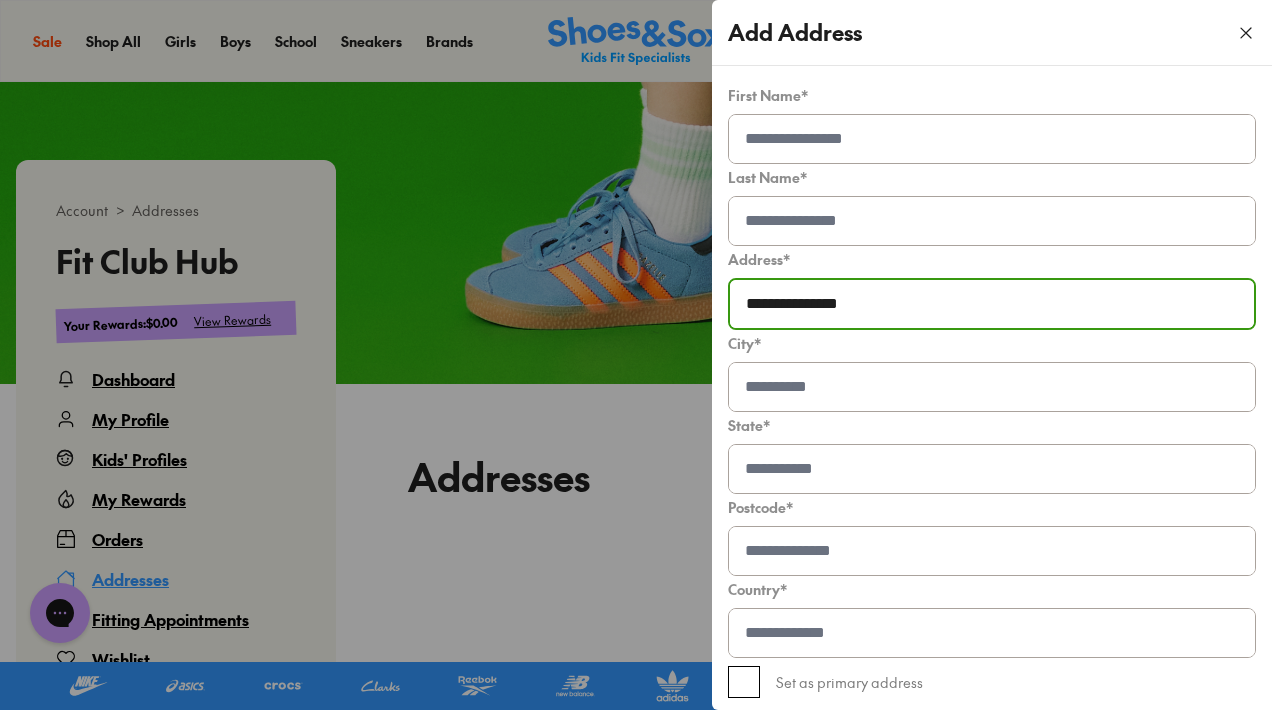 type on "*****" 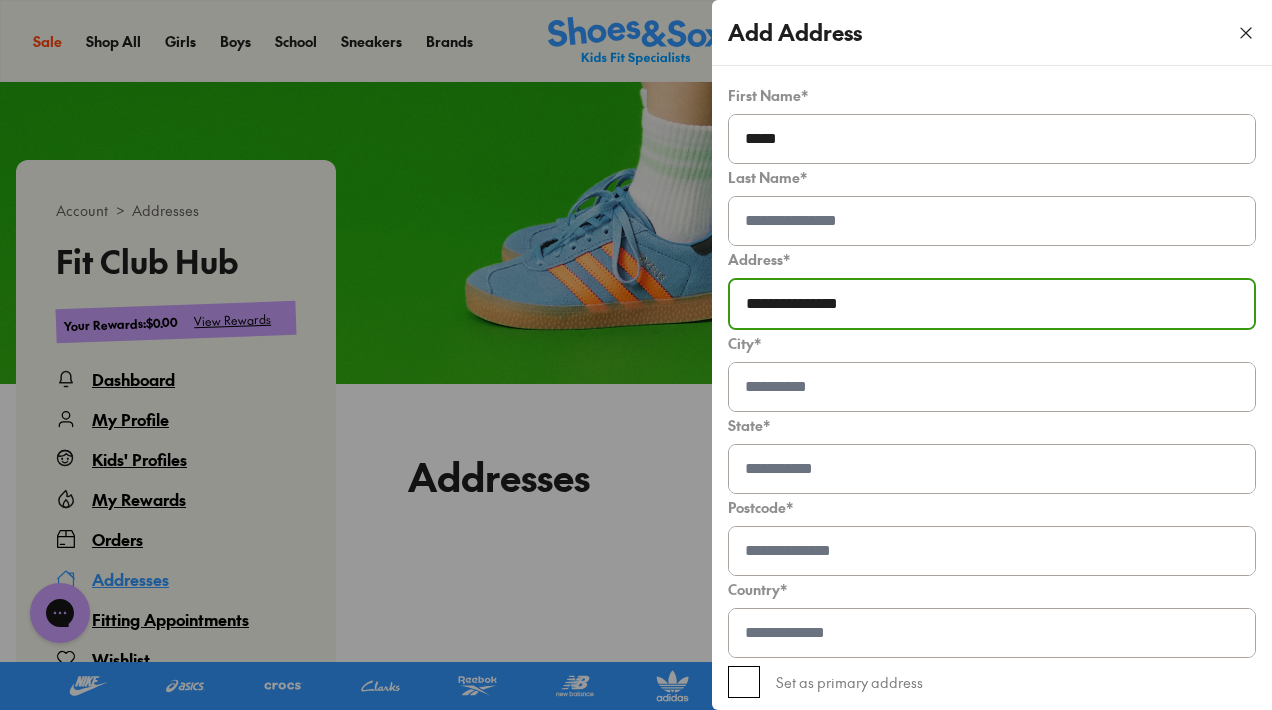 type on "*****" 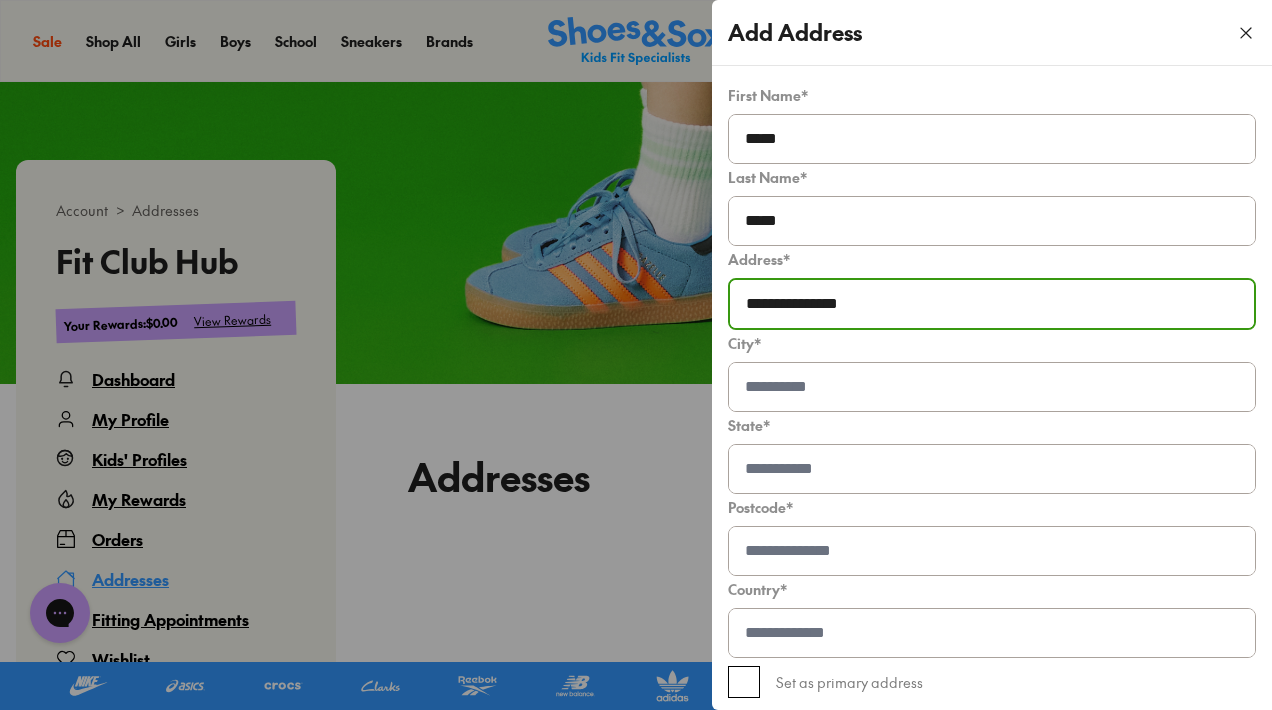 type on "**********" 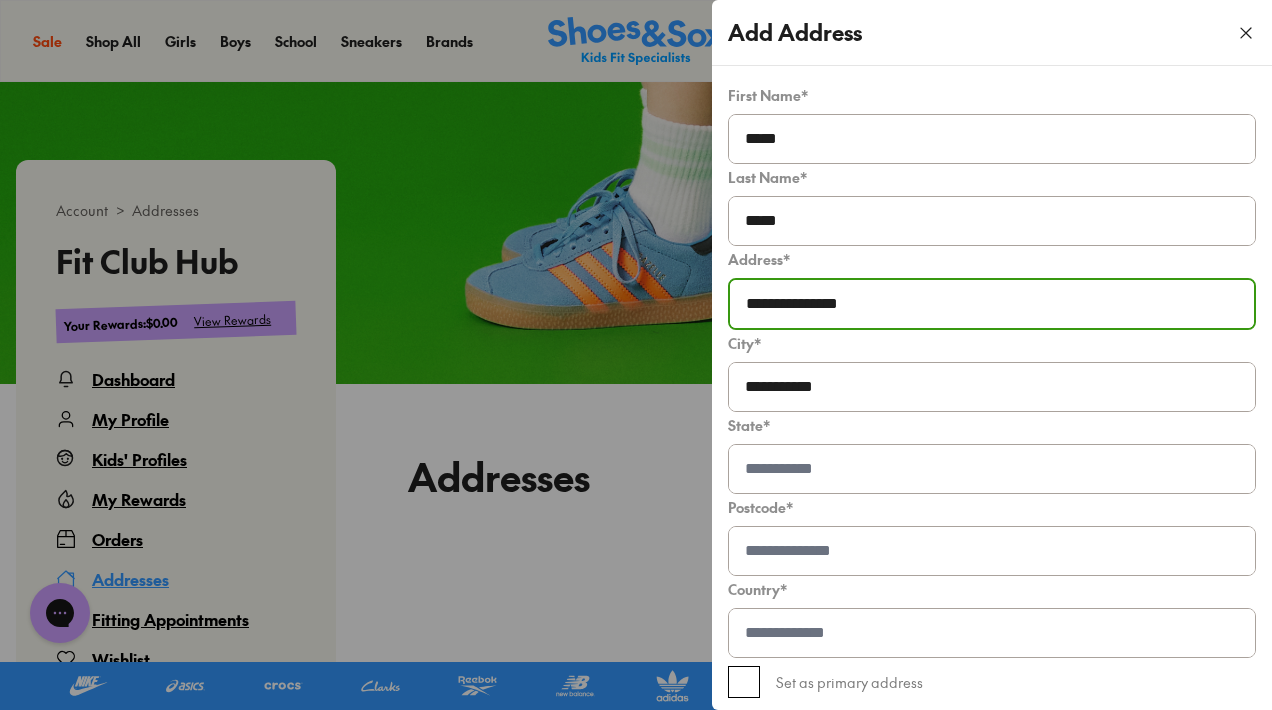 type on "***" 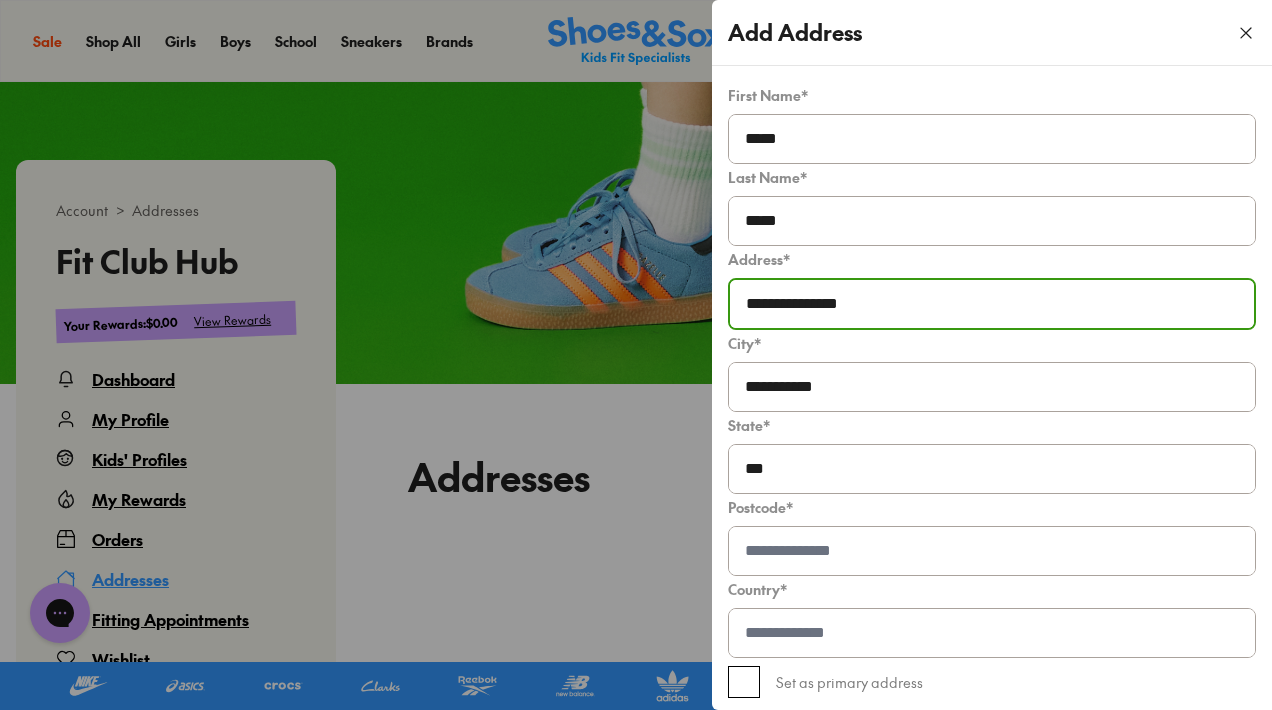 type on "****" 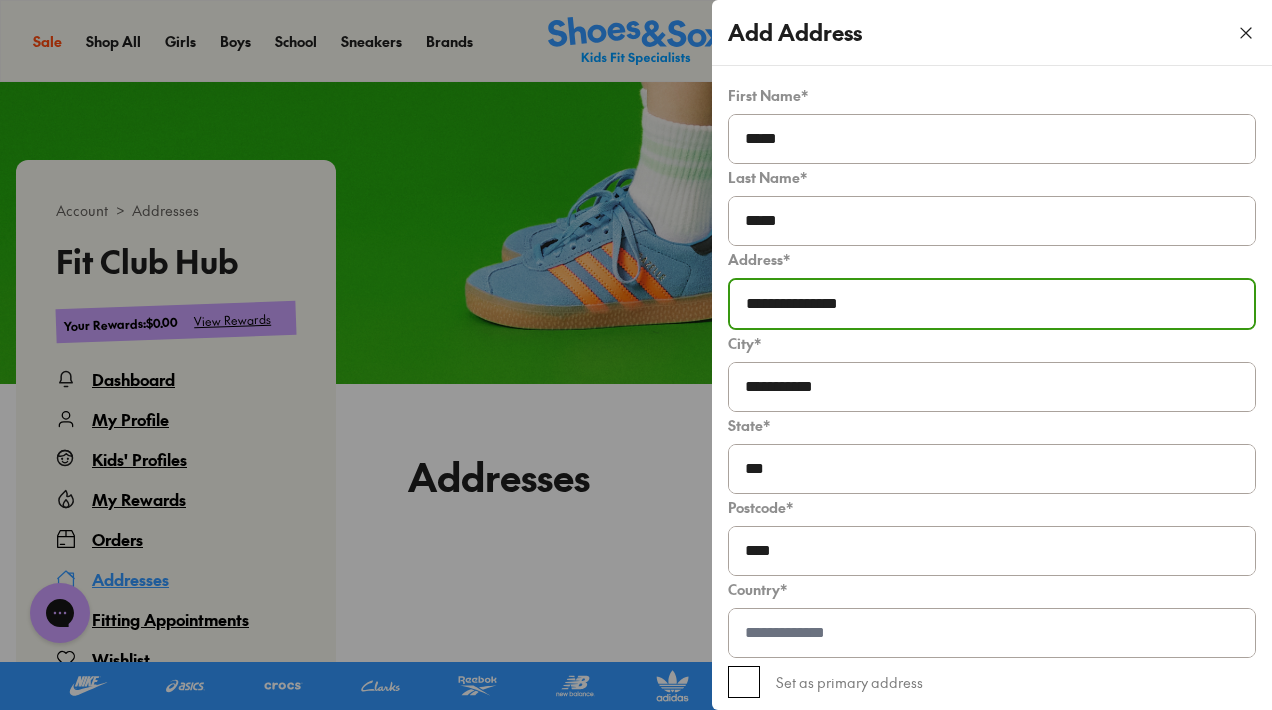 type on "**" 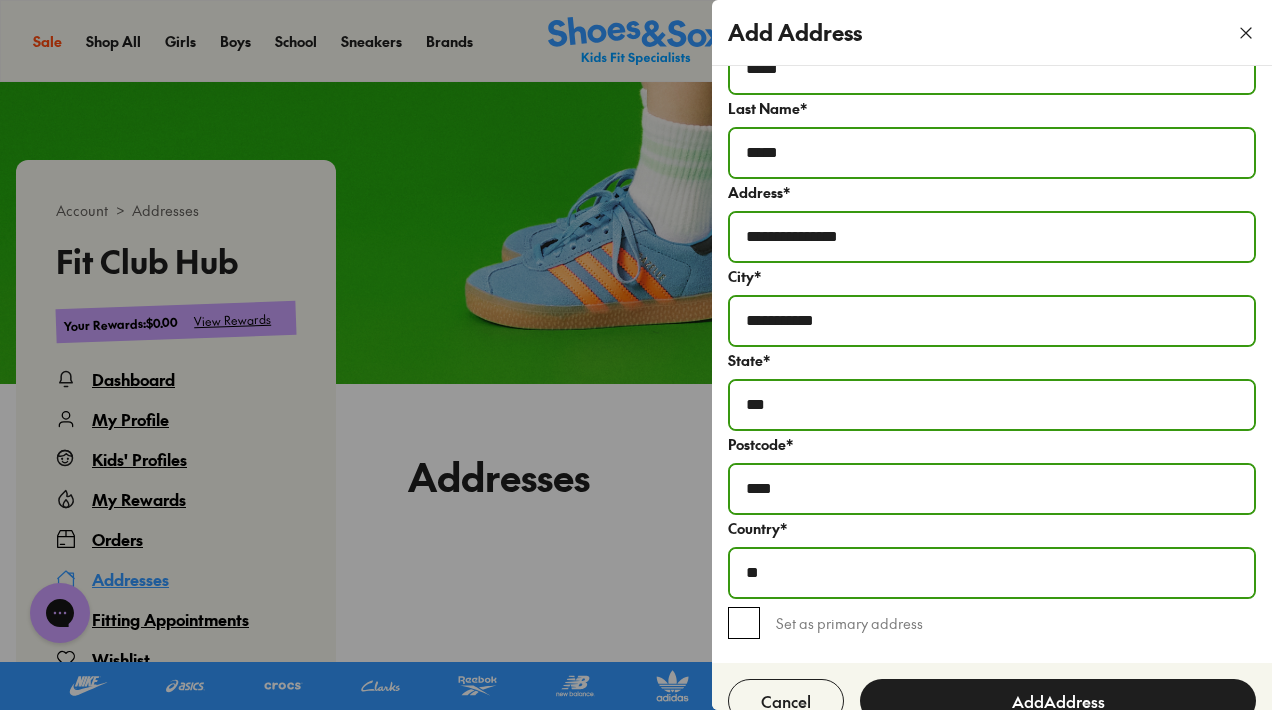 scroll, scrollTop: 100, scrollLeft: 0, axis: vertical 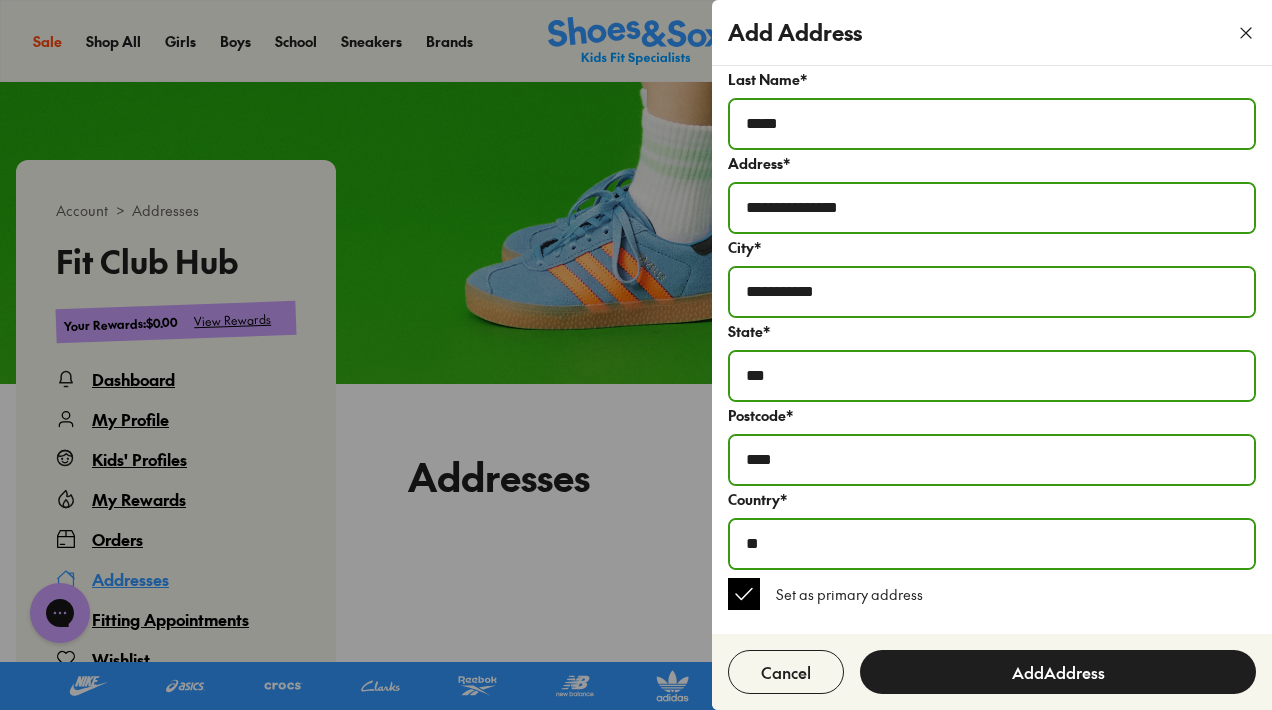 click on "Add  Address" at bounding box center (1058, 672) 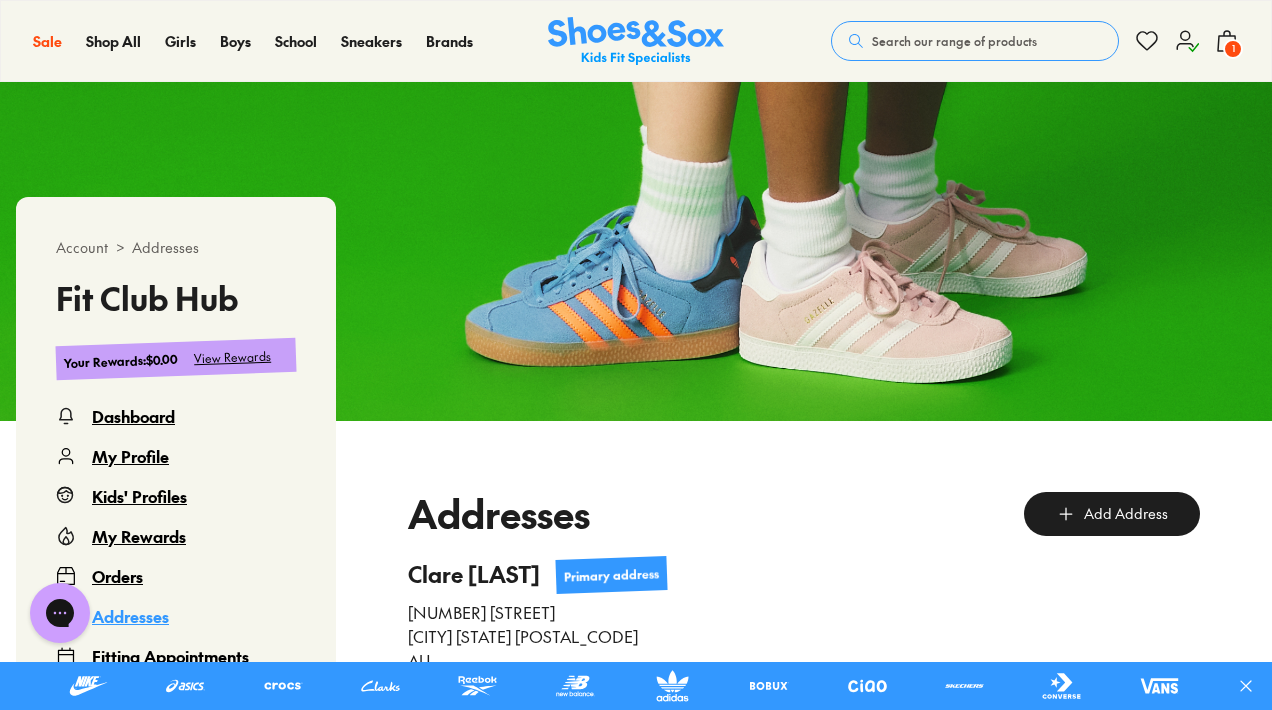 scroll, scrollTop: 0, scrollLeft: 0, axis: both 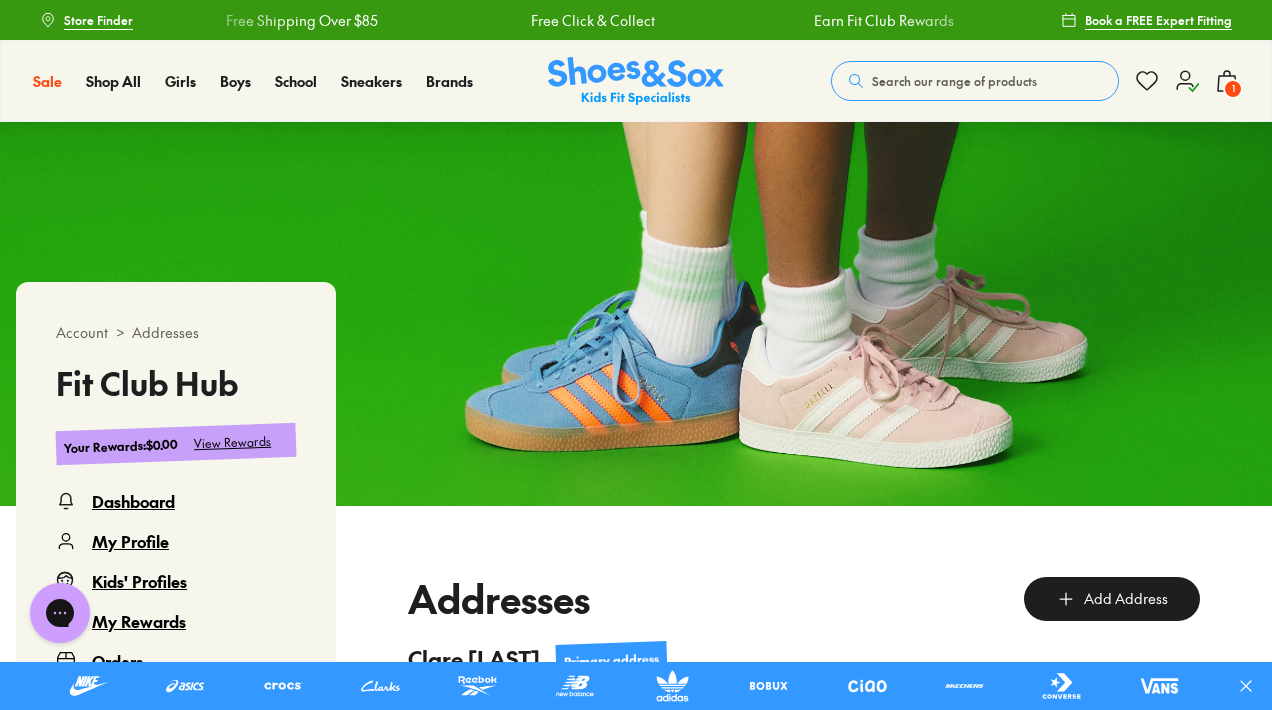 click on "1" at bounding box center (1233, 89) 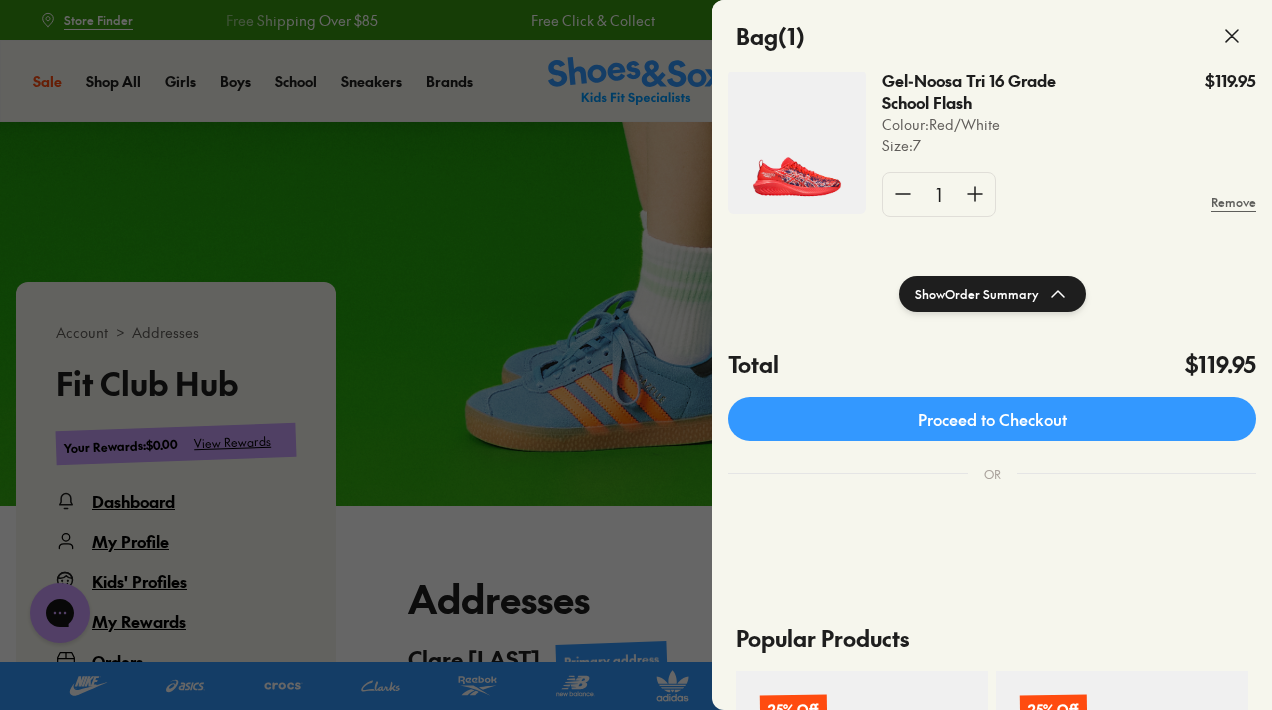 scroll, scrollTop: 148, scrollLeft: 0, axis: vertical 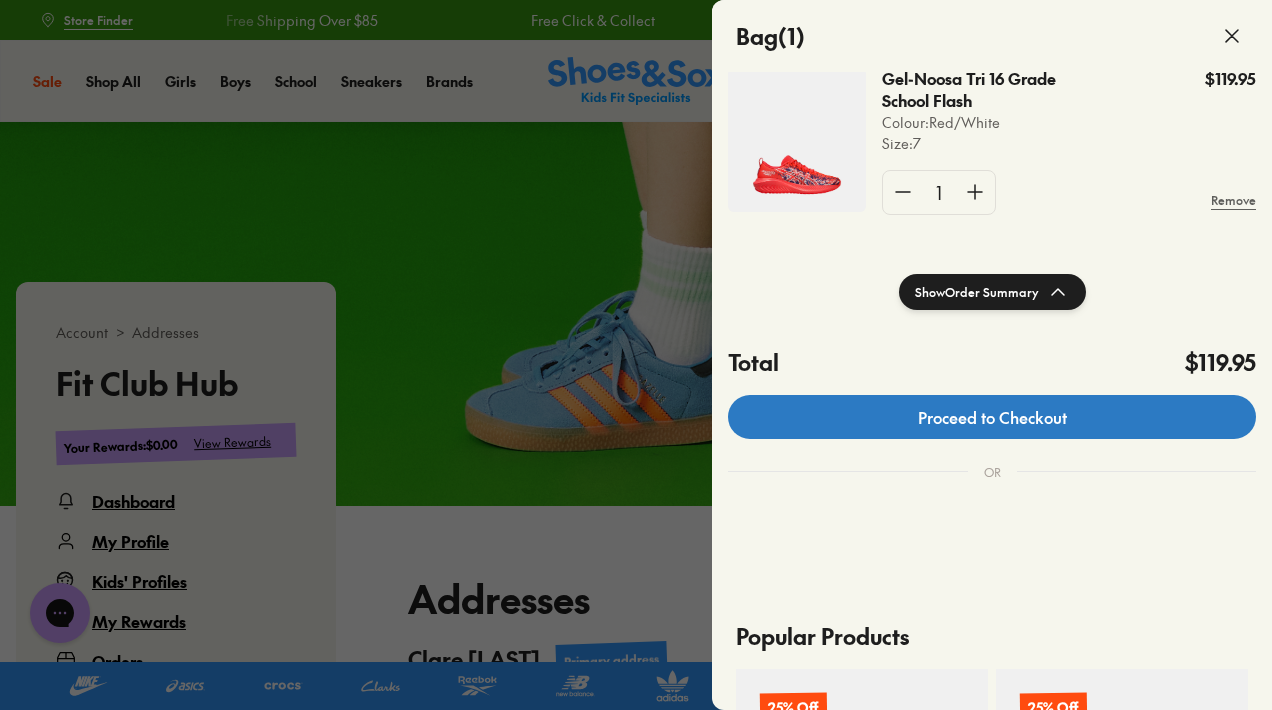 click on "Proceed to Checkout" 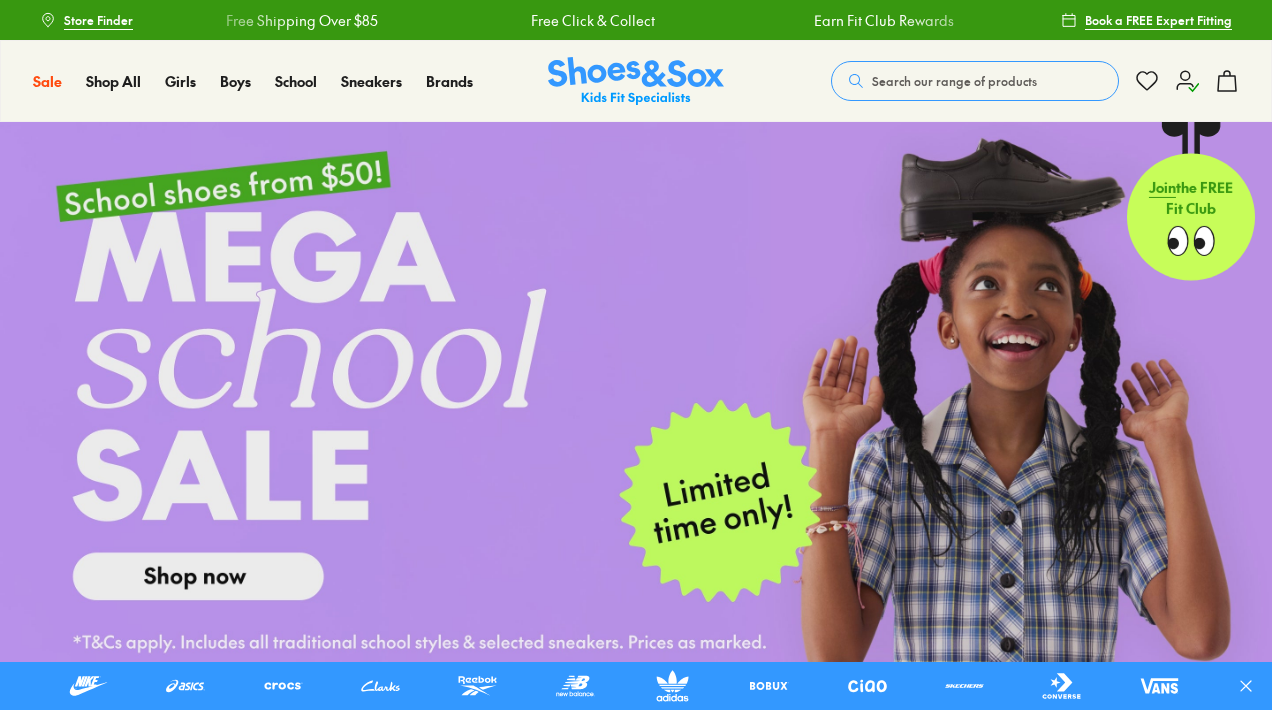 scroll, scrollTop: 0, scrollLeft: 0, axis: both 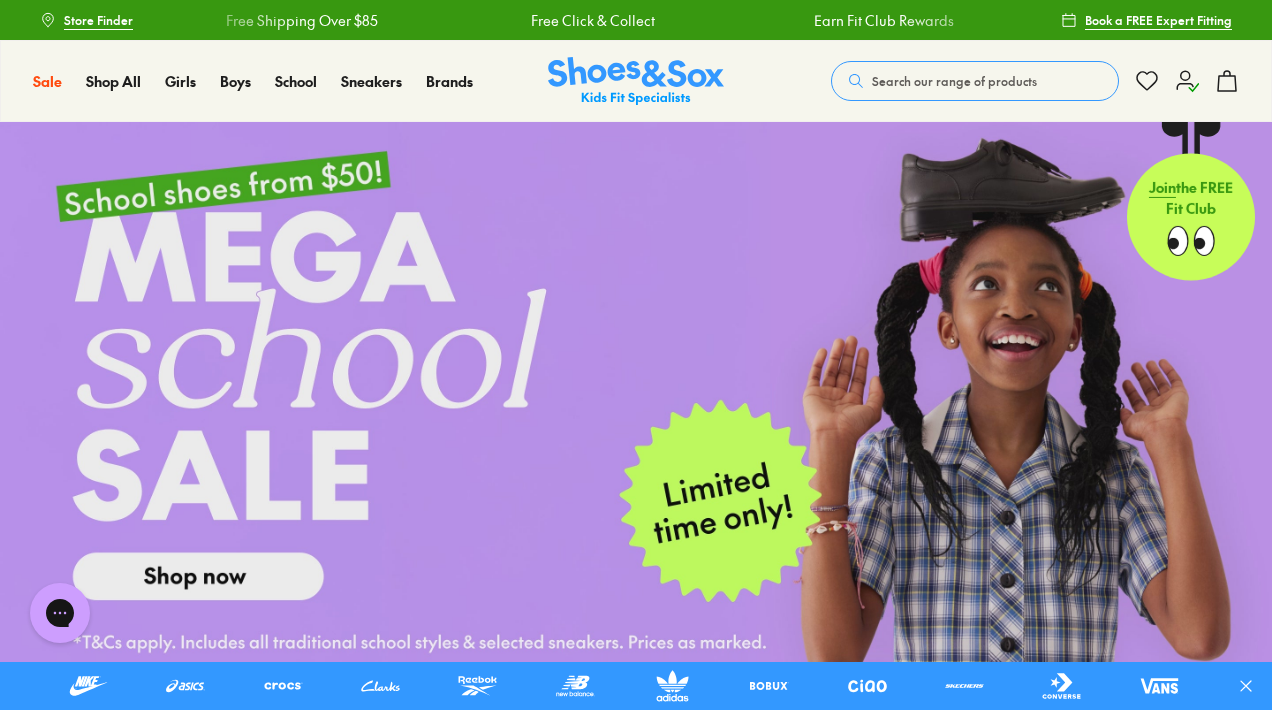 click 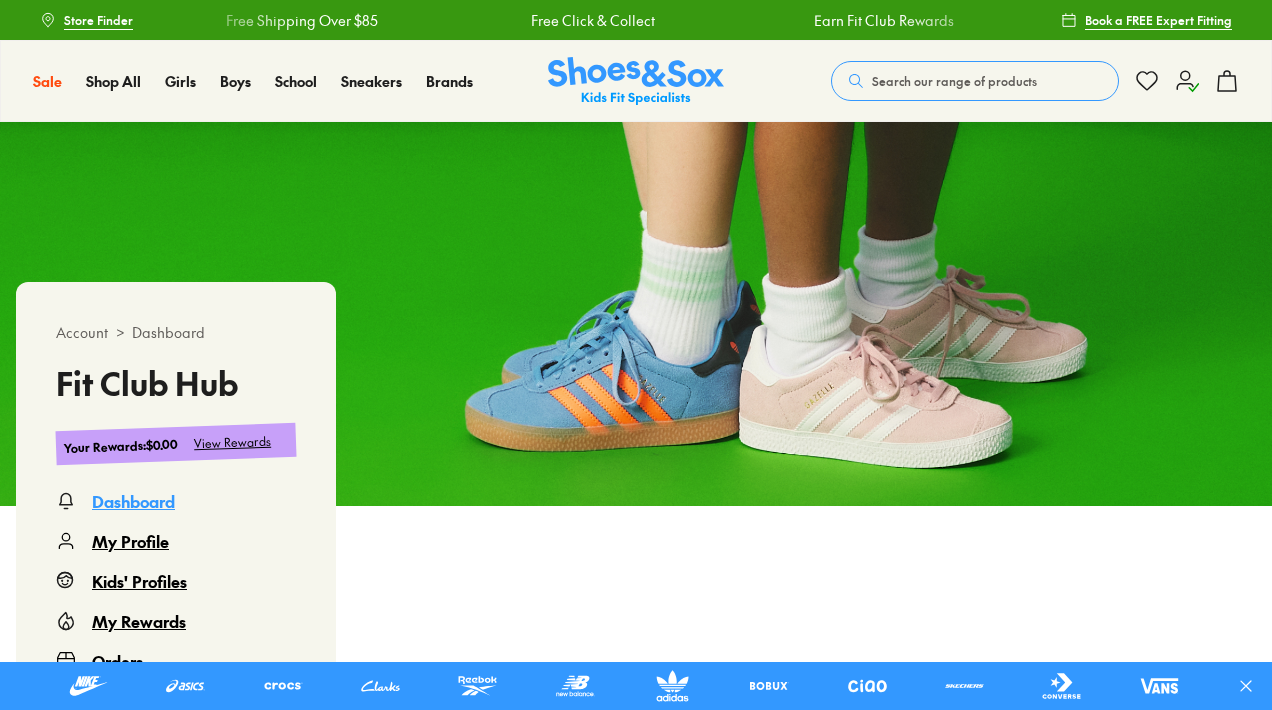 scroll, scrollTop: 0, scrollLeft: 0, axis: both 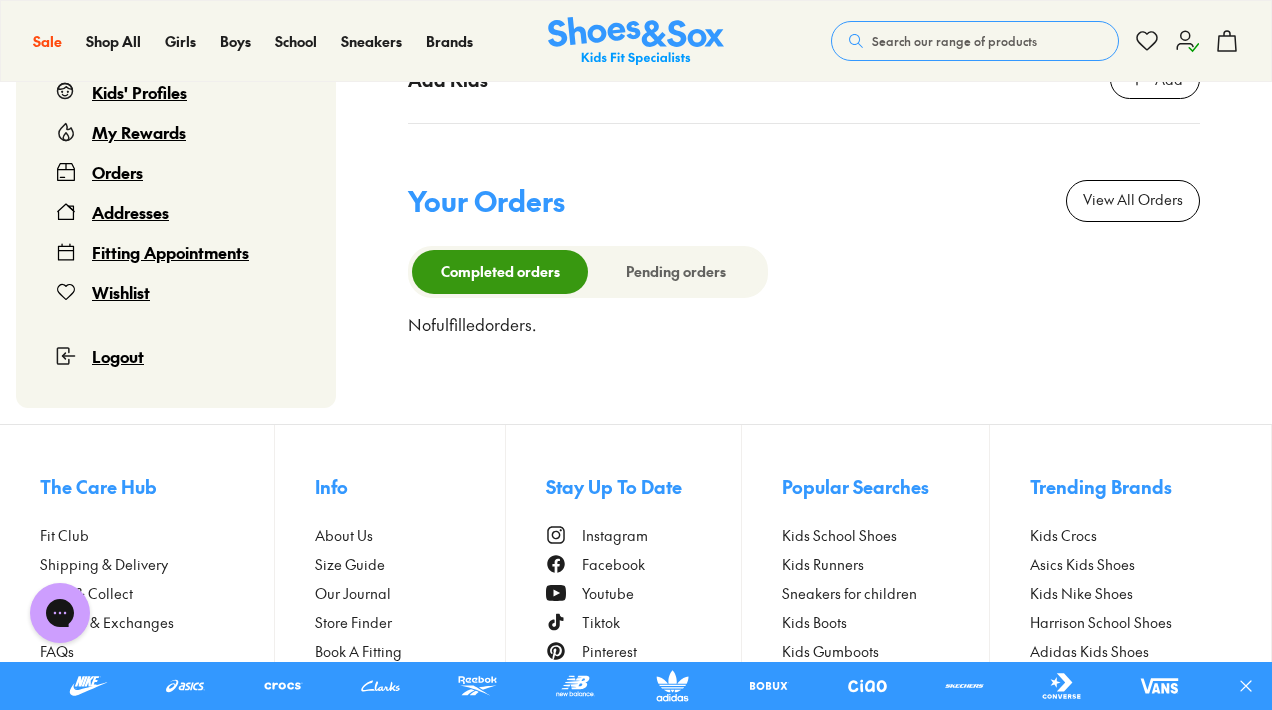 click on "Logout" at bounding box center (118, 356) 